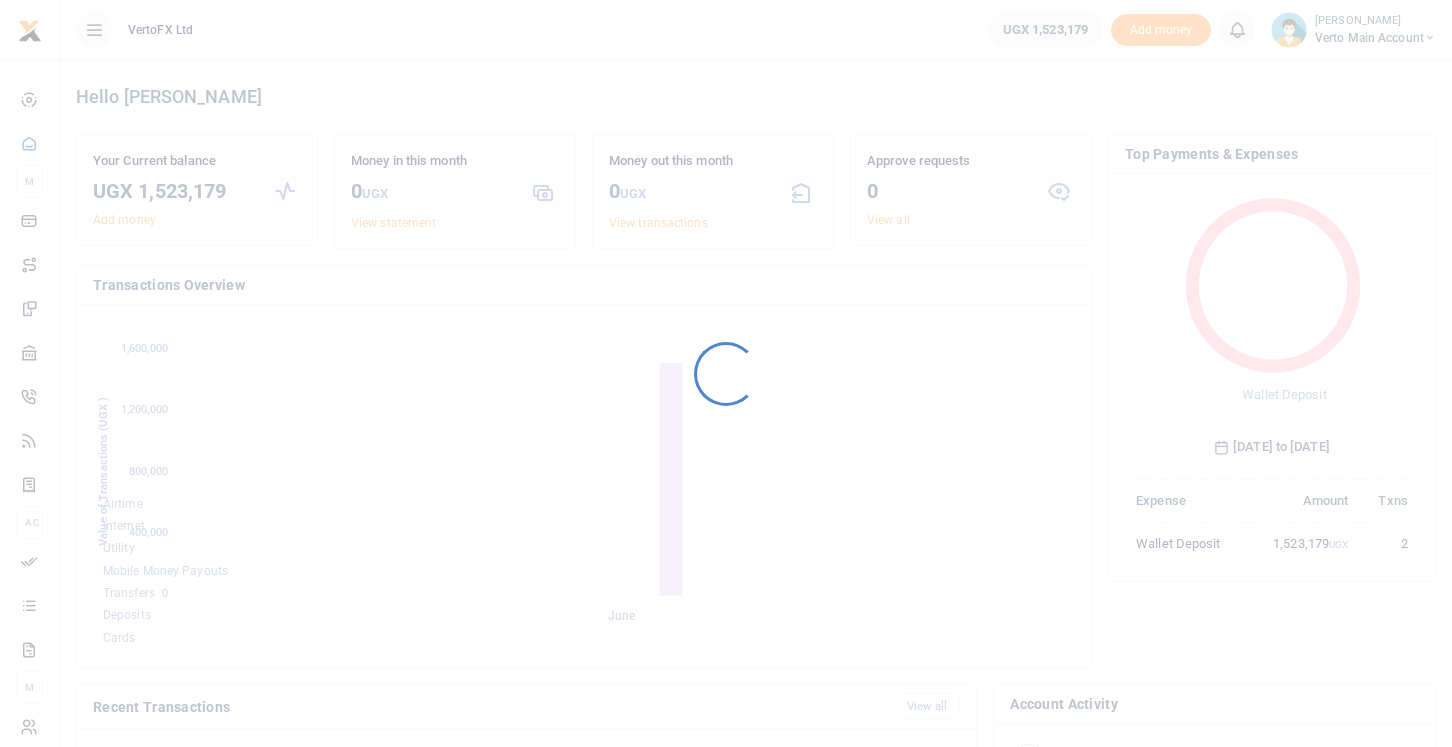 scroll, scrollTop: 0, scrollLeft: 0, axis: both 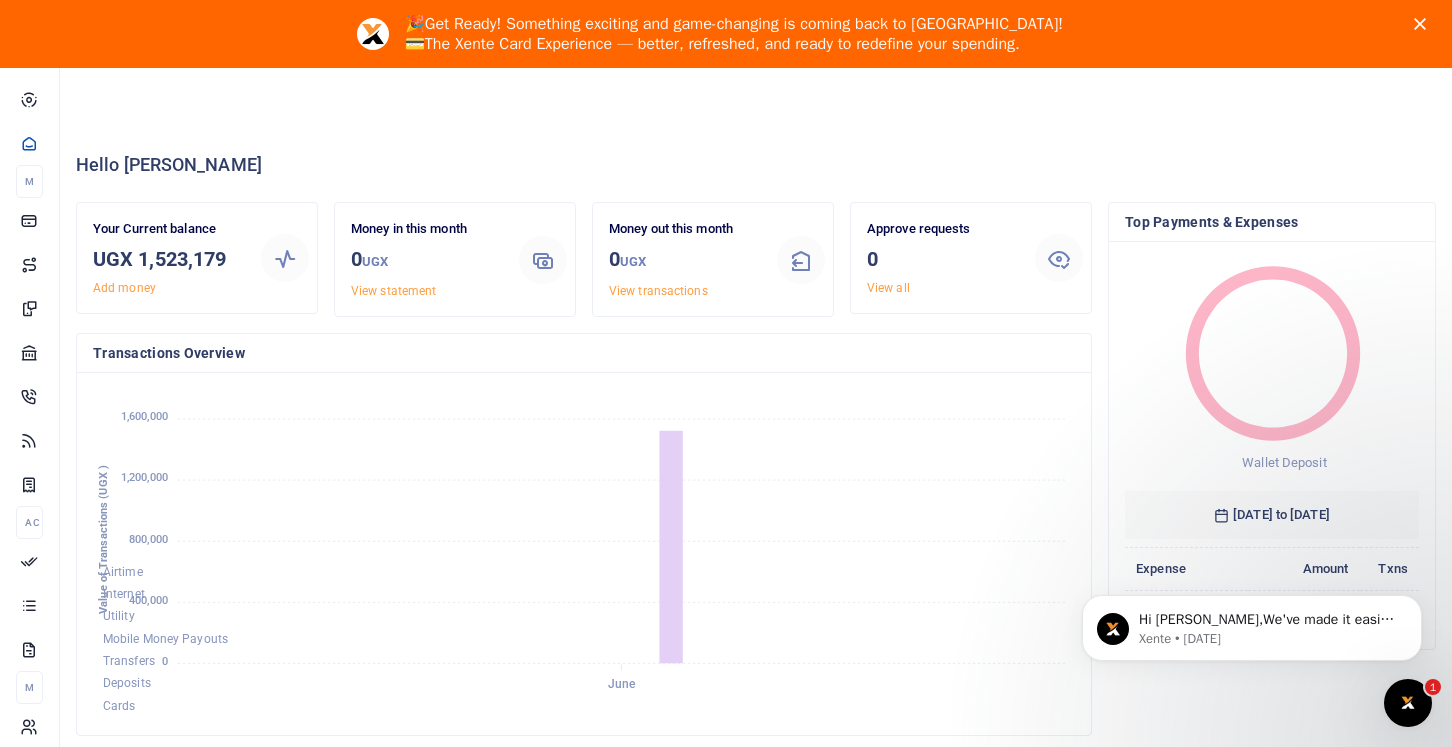 click 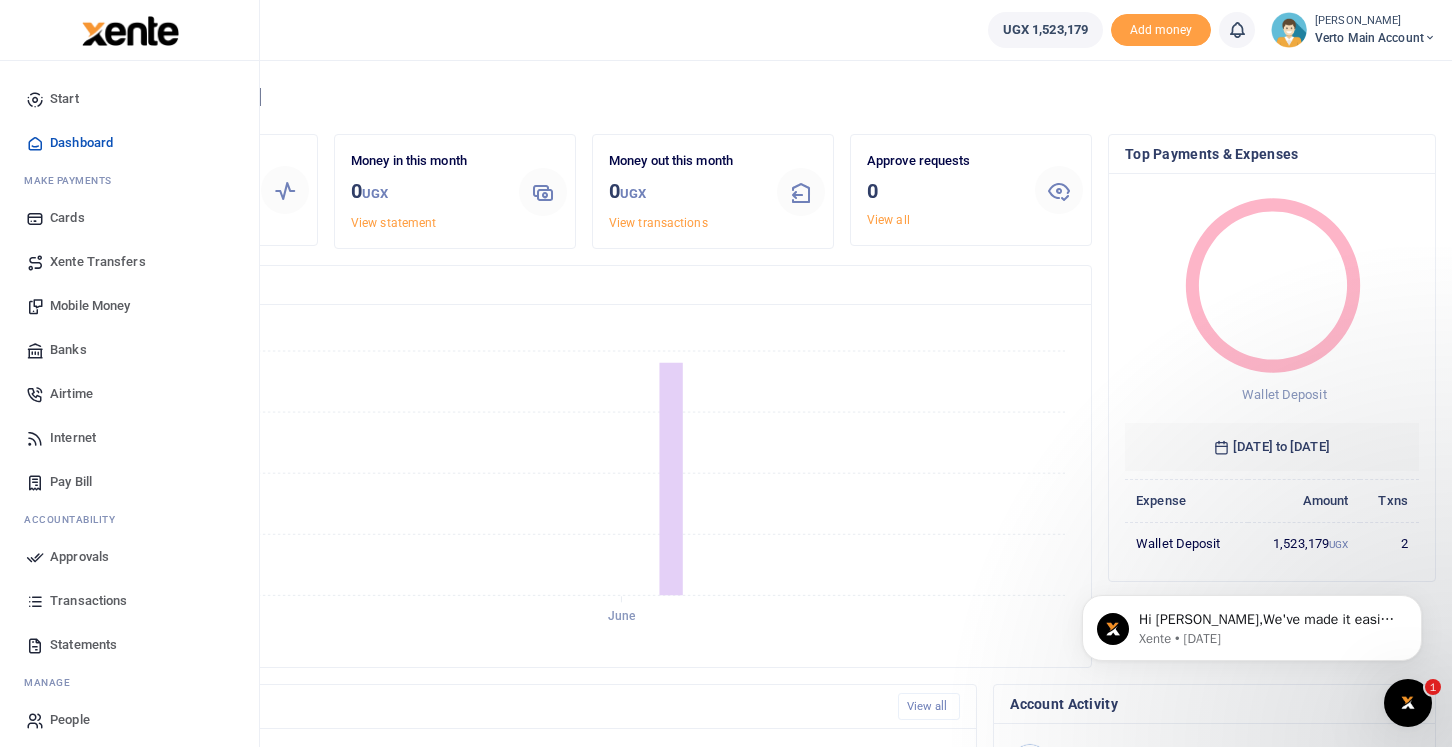 click on "Xente Transfers" at bounding box center (98, 262) 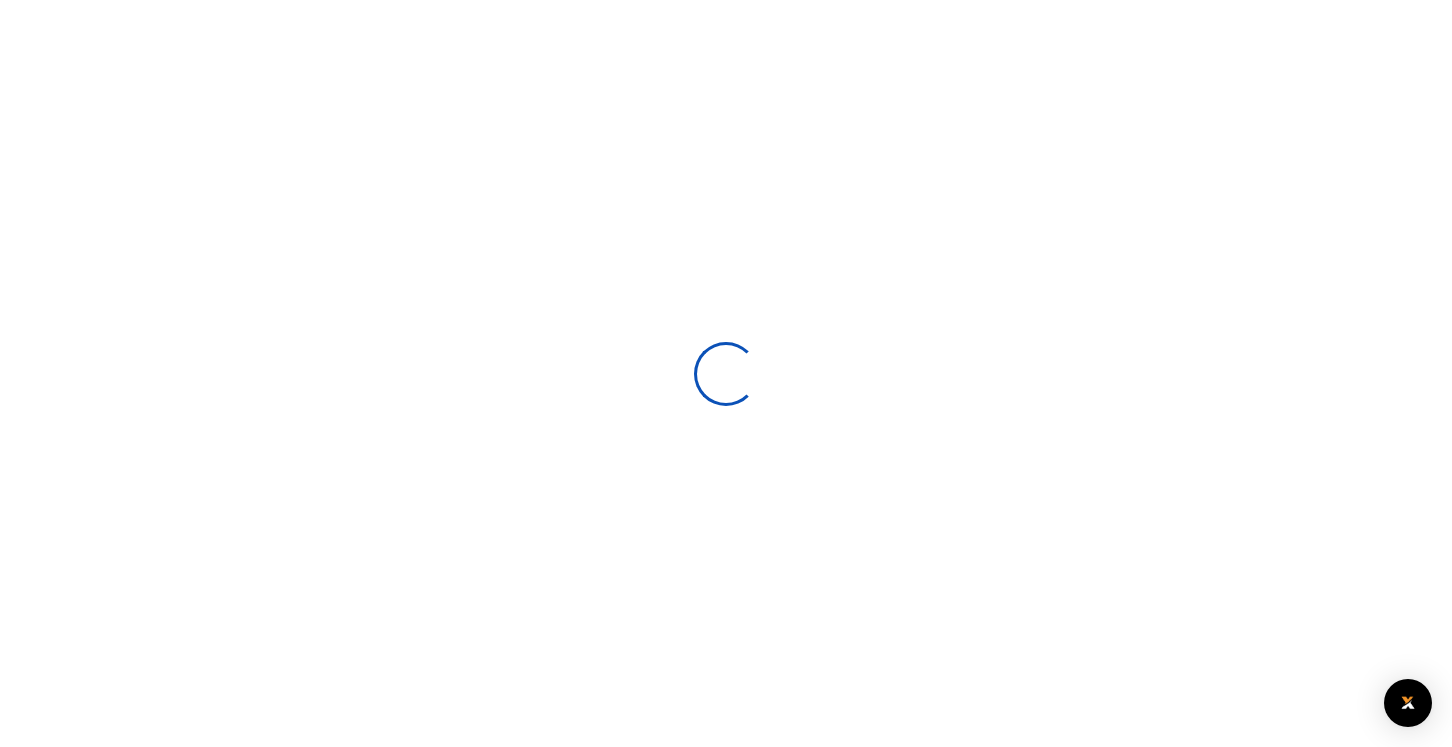 scroll, scrollTop: 0, scrollLeft: 0, axis: both 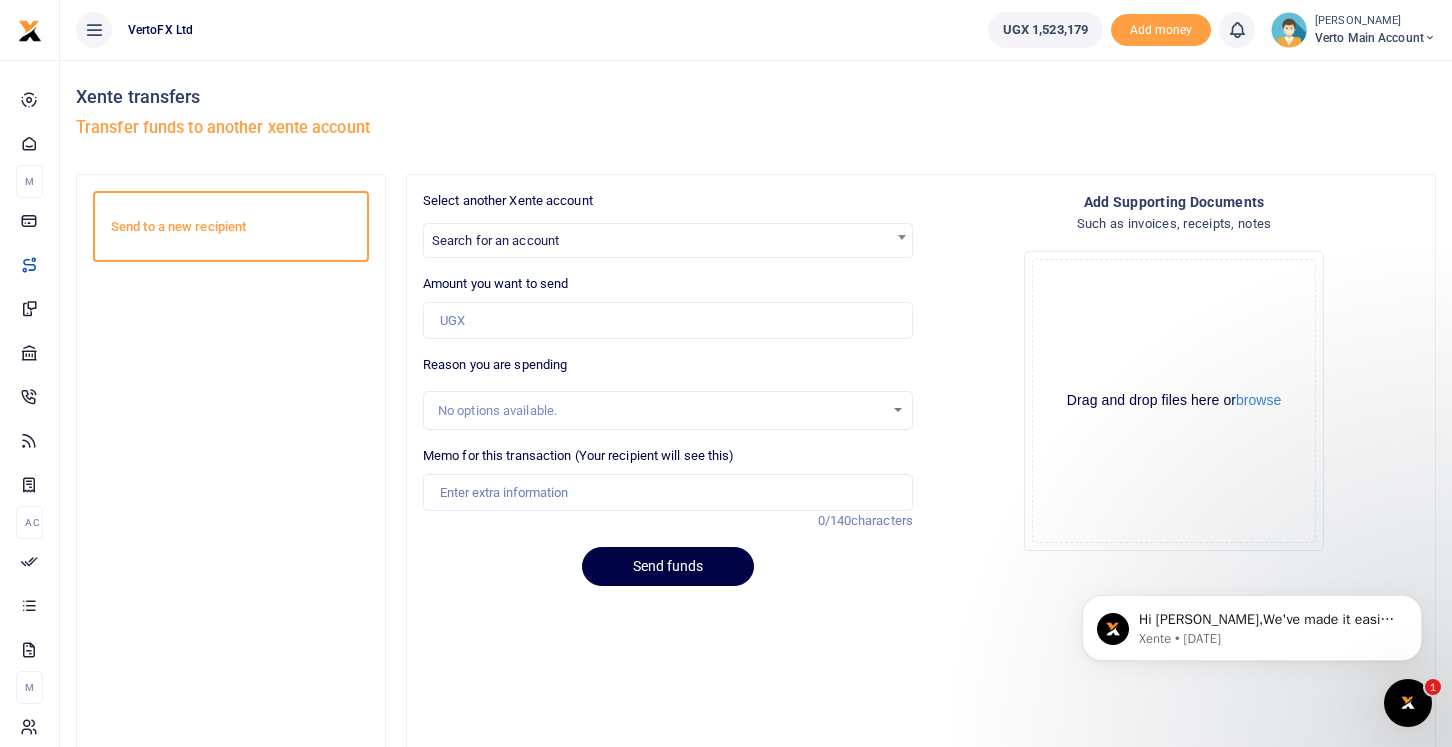 click on "Search for an account" at bounding box center (668, 239) 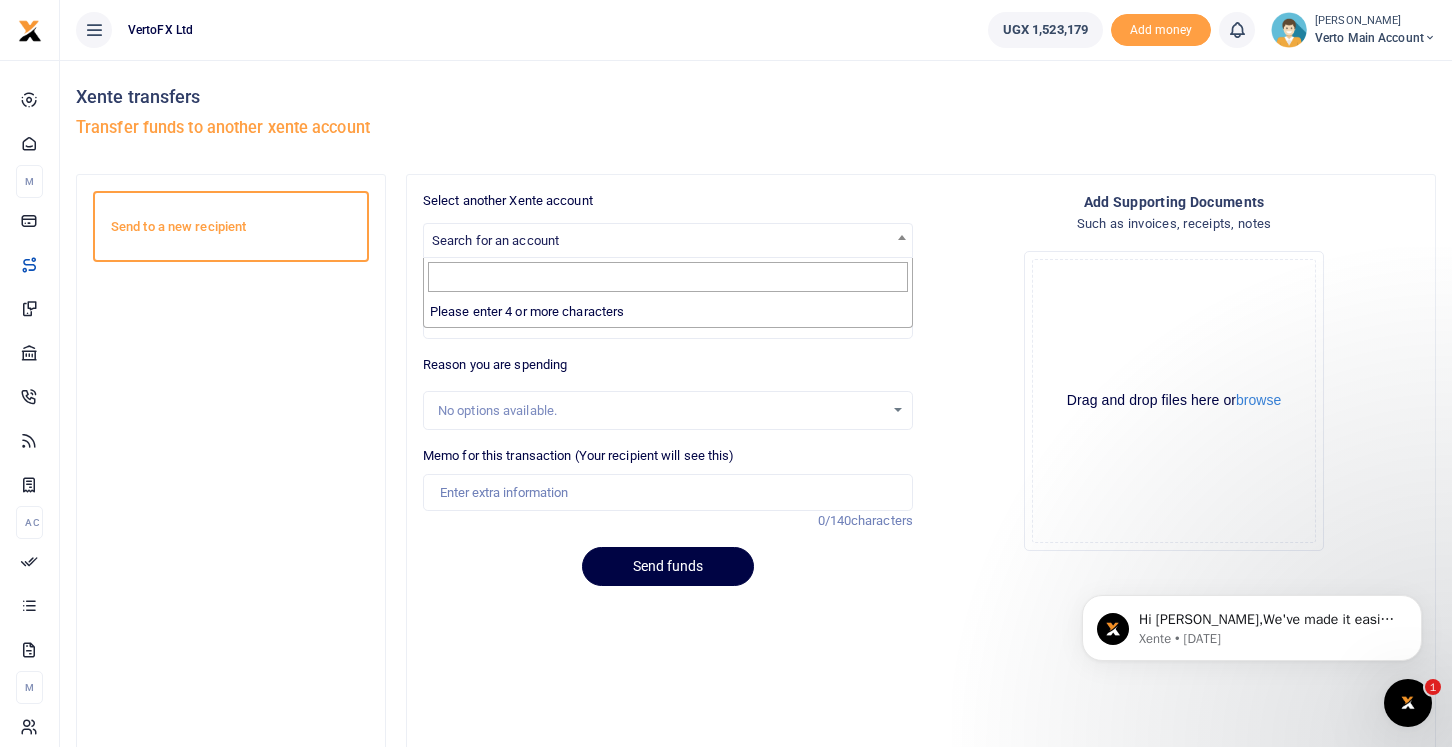 click on "Reason you are spending" at bounding box center (495, 365) 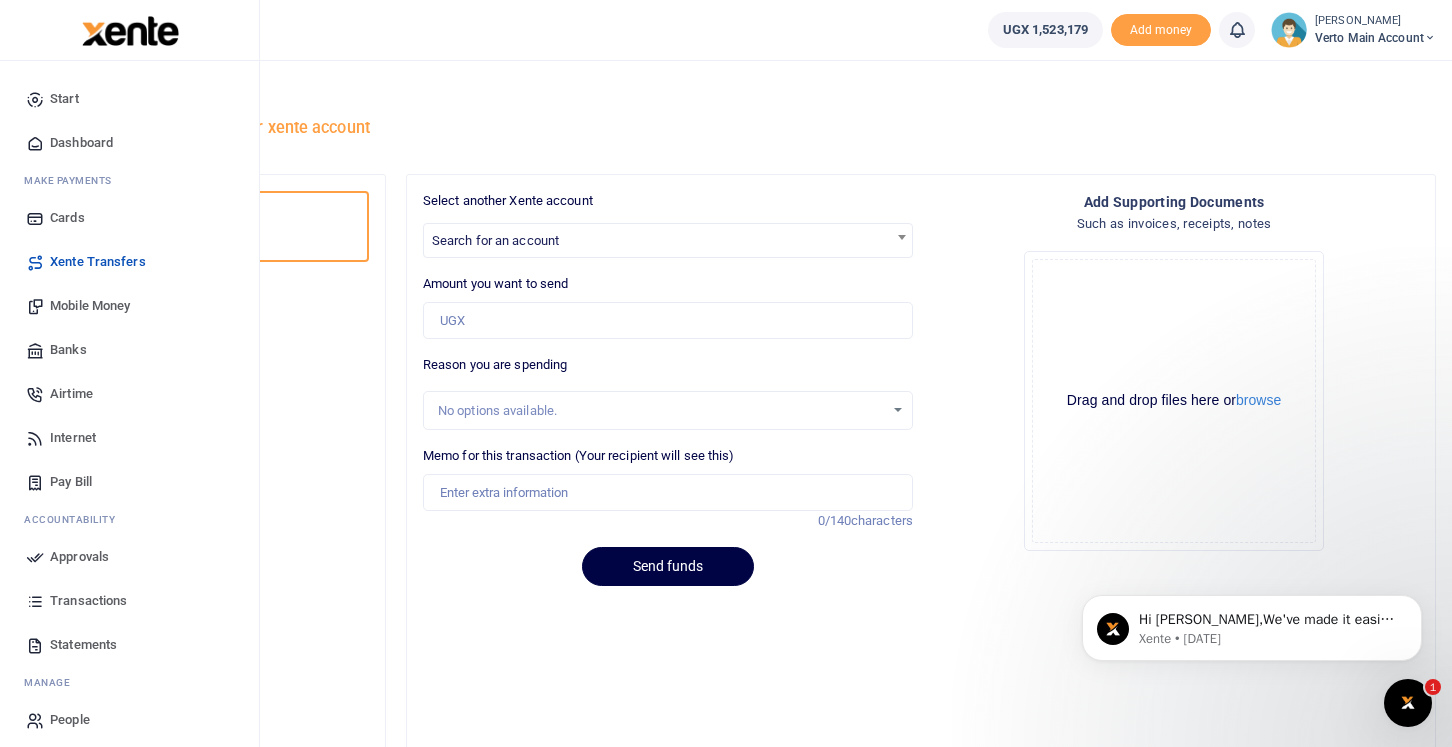 scroll, scrollTop: 10, scrollLeft: 0, axis: vertical 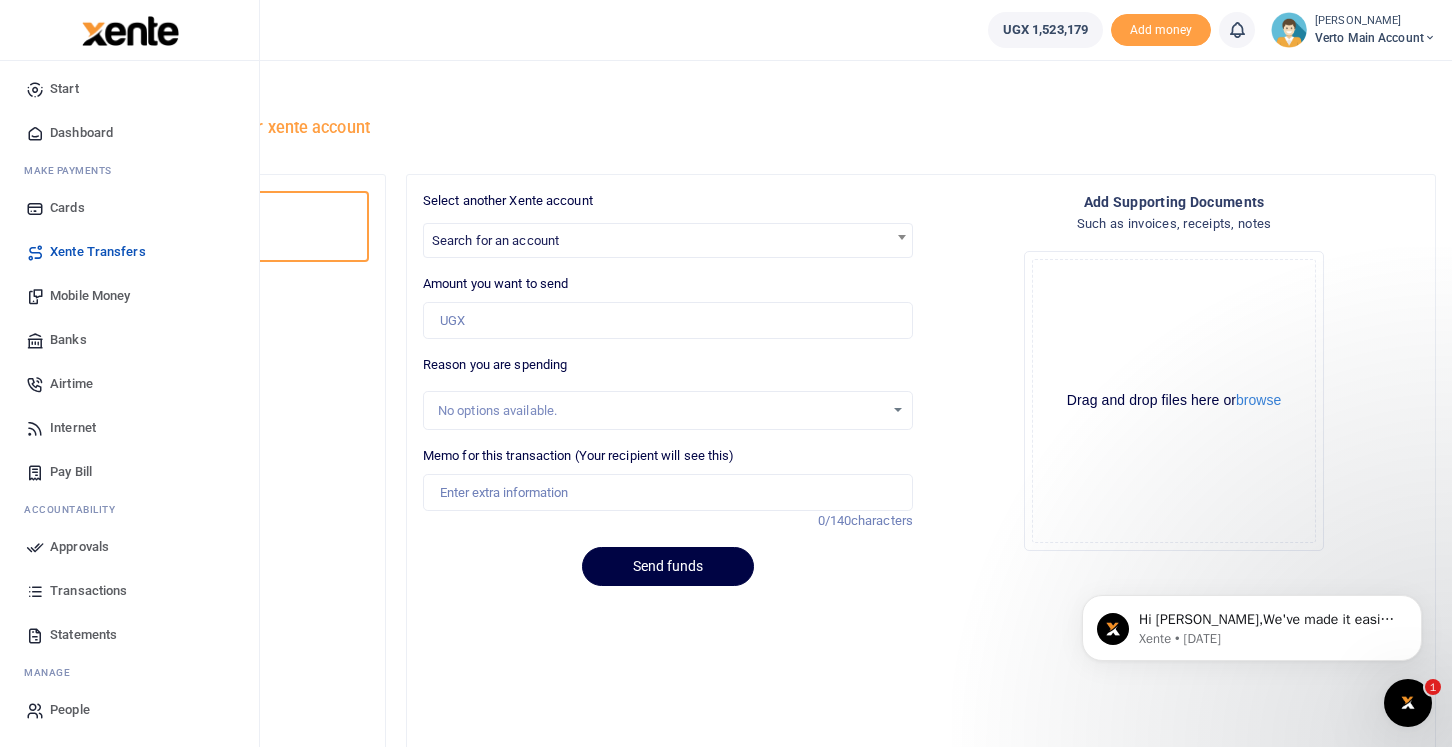 click on "ake Payments" at bounding box center [73, 170] 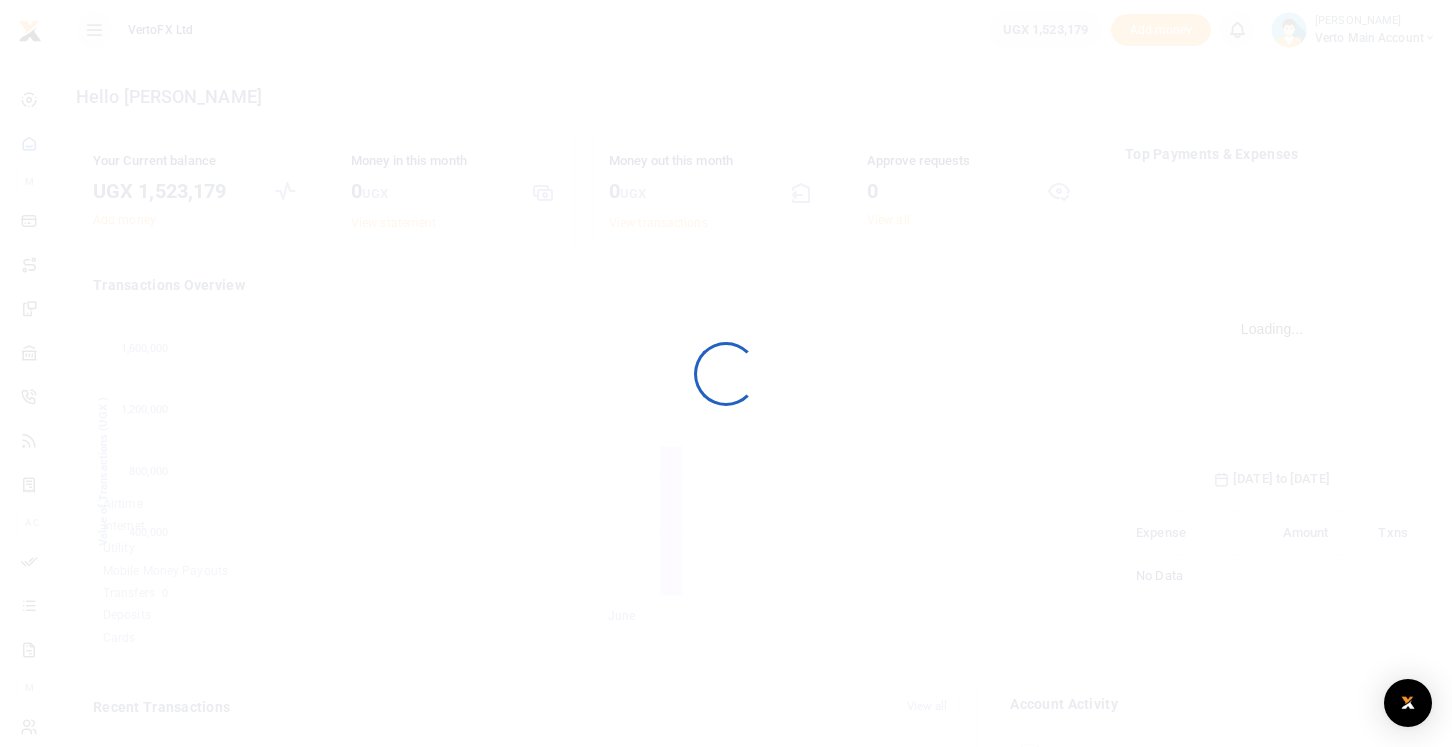 scroll, scrollTop: 0, scrollLeft: 0, axis: both 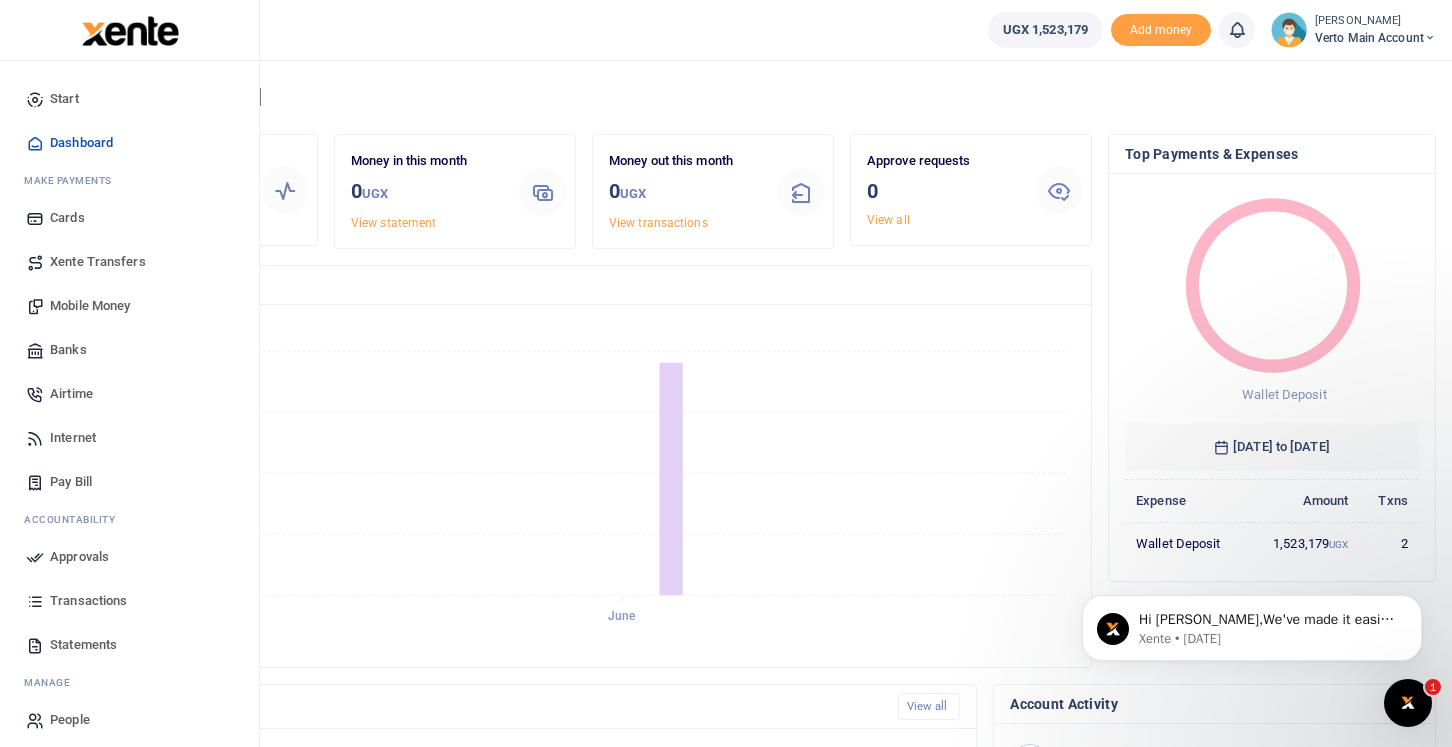click on "Banks" at bounding box center (68, 350) 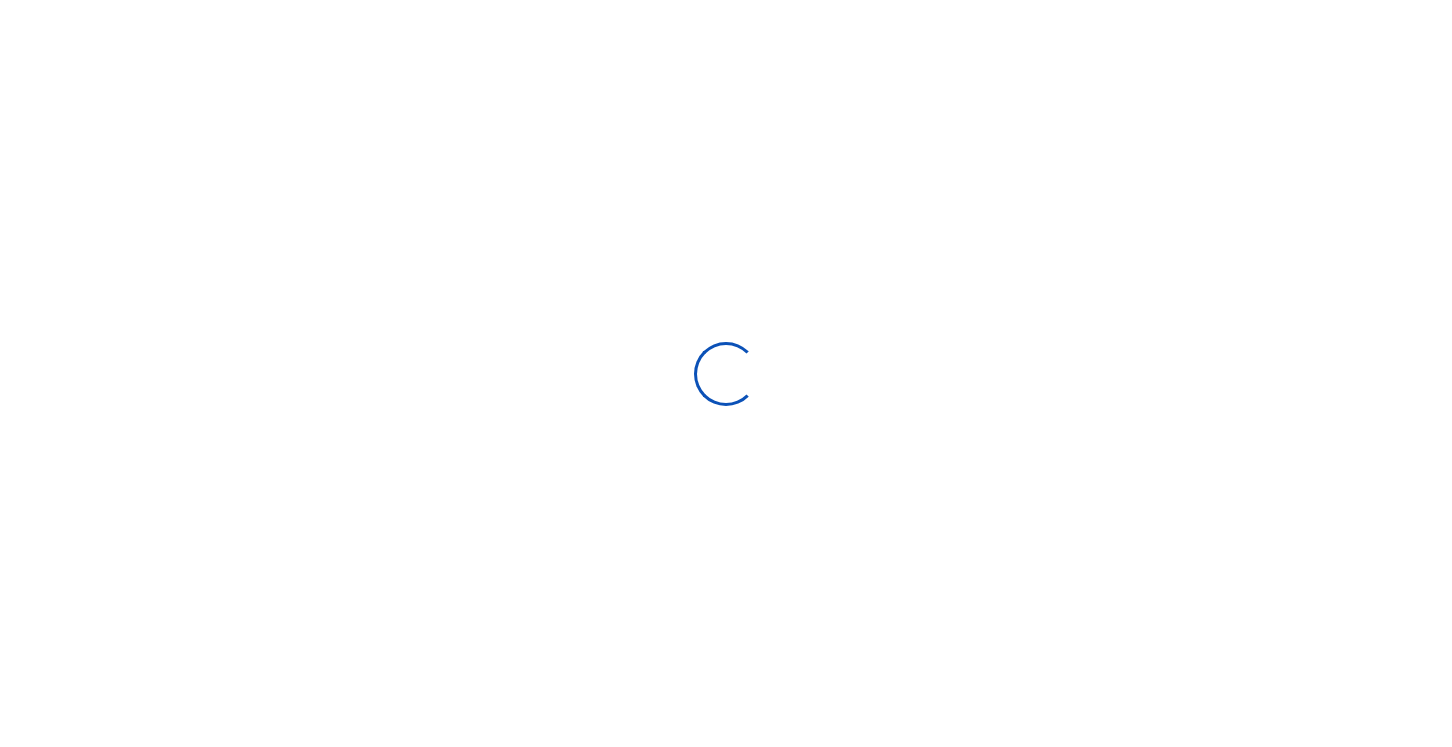 select 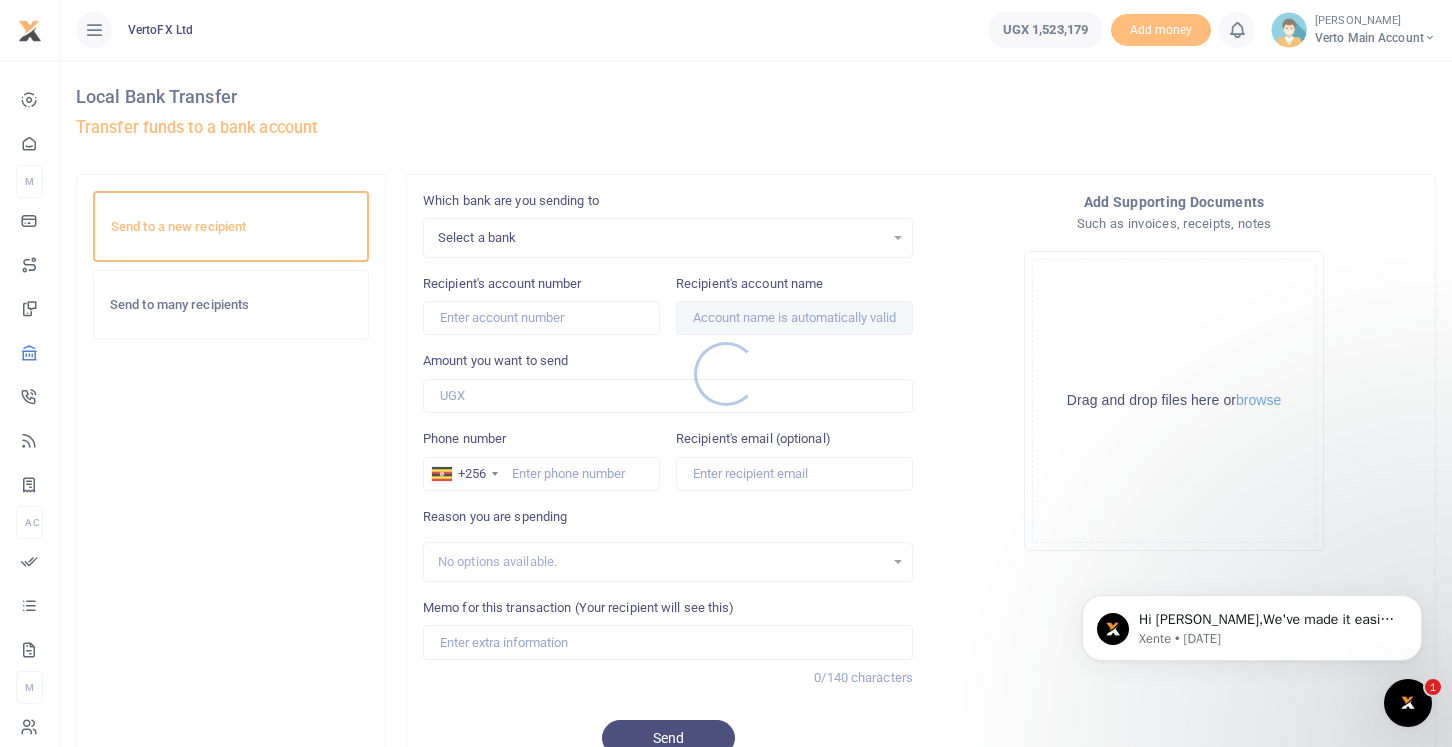 scroll, scrollTop: 0, scrollLeft: 0, axis: both 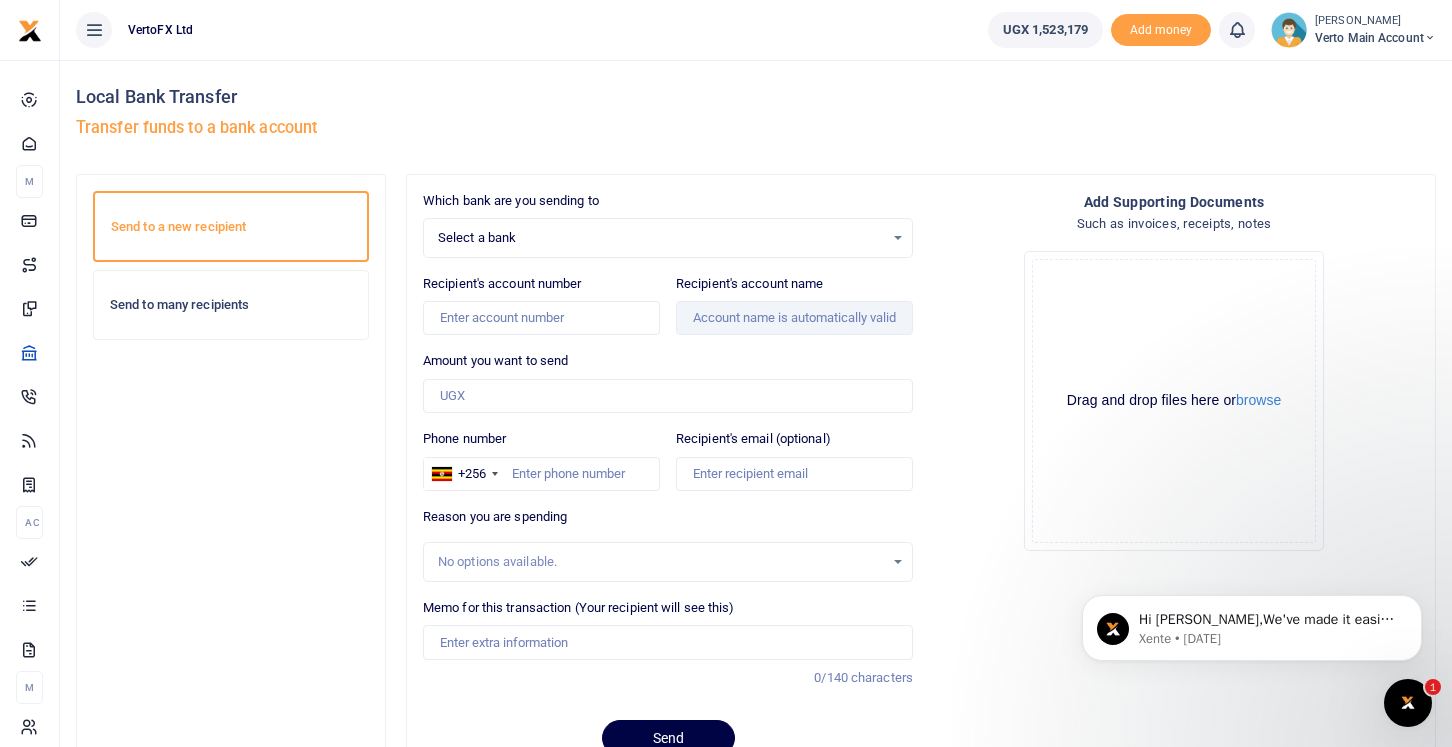 click on "Select a bank Select an option..." at bounding box center [668, 238] 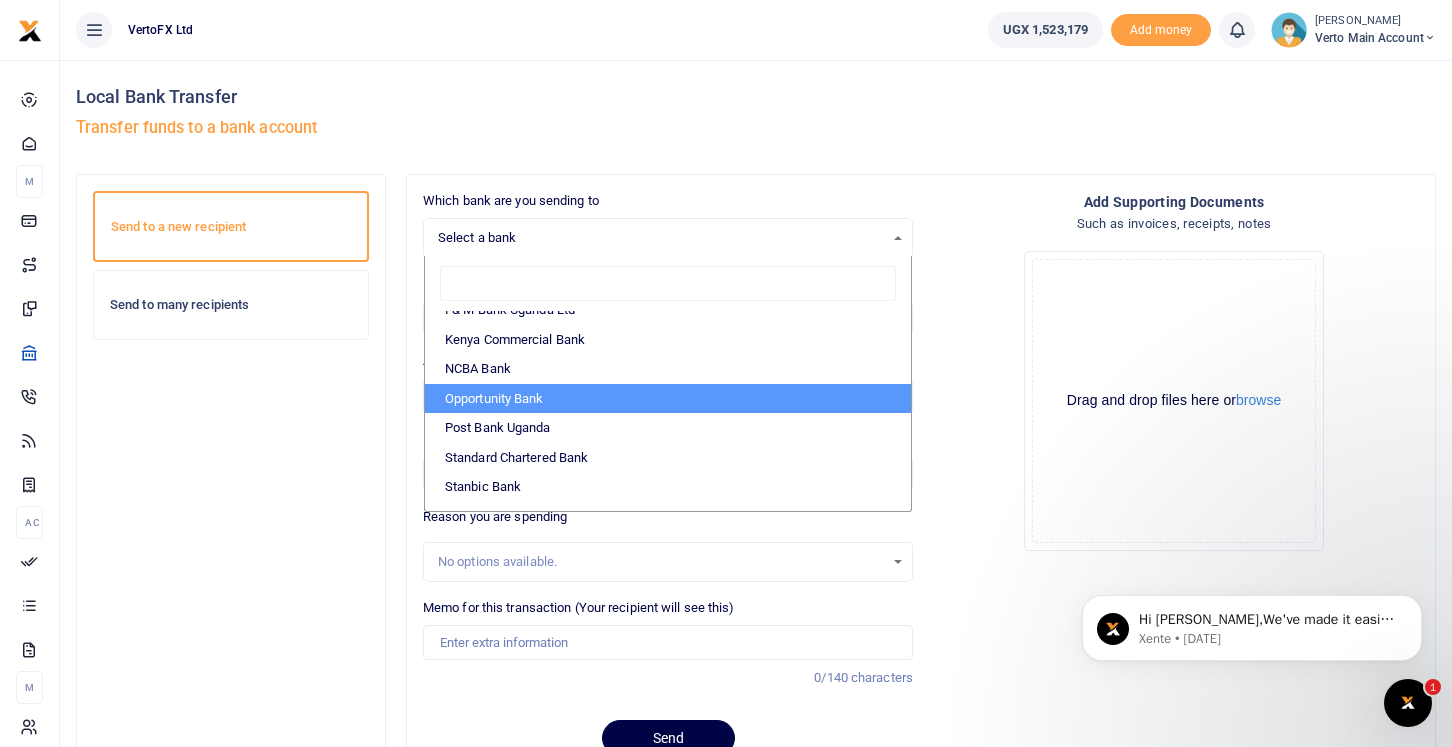 scroll, scrollTop: 481, scrollLeft: 0, axis: vertical 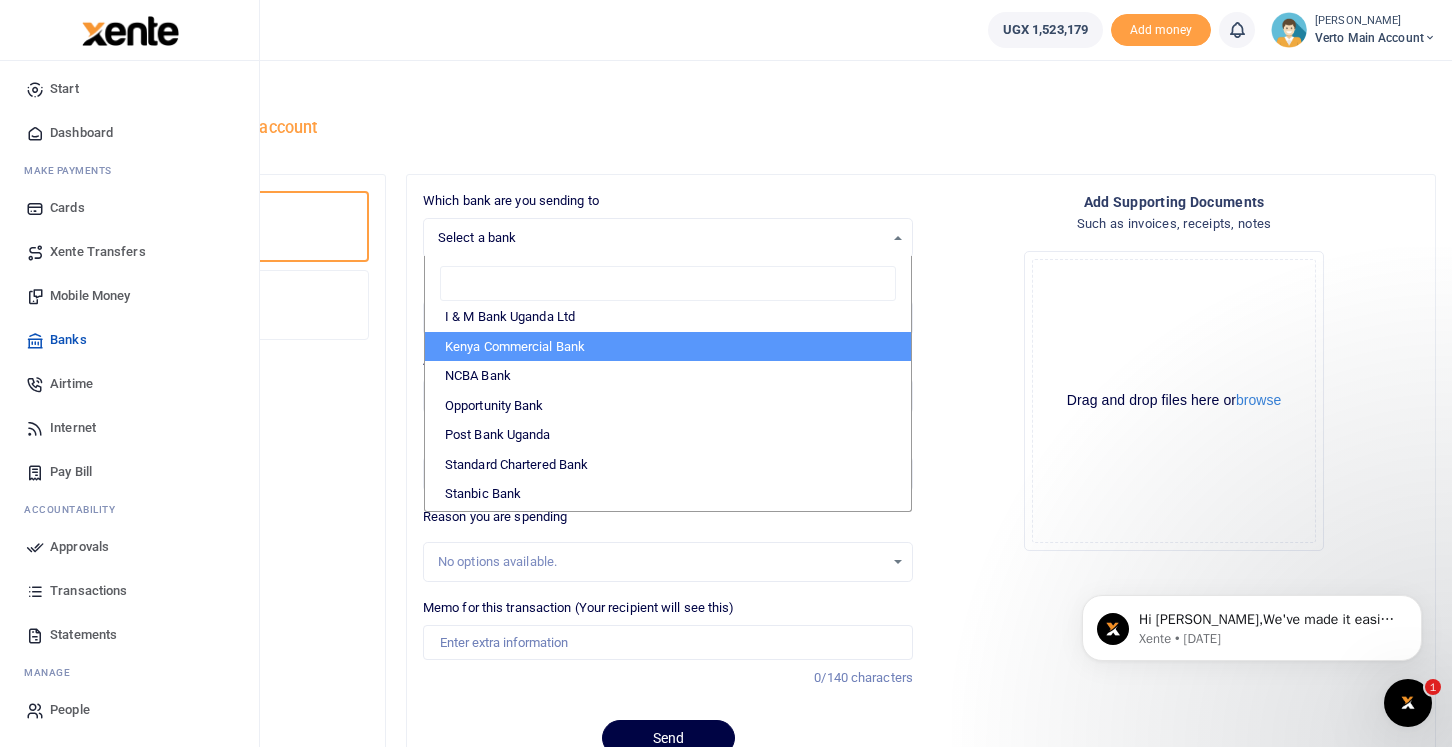 click on "Banks" at bounding box center [68, 340] 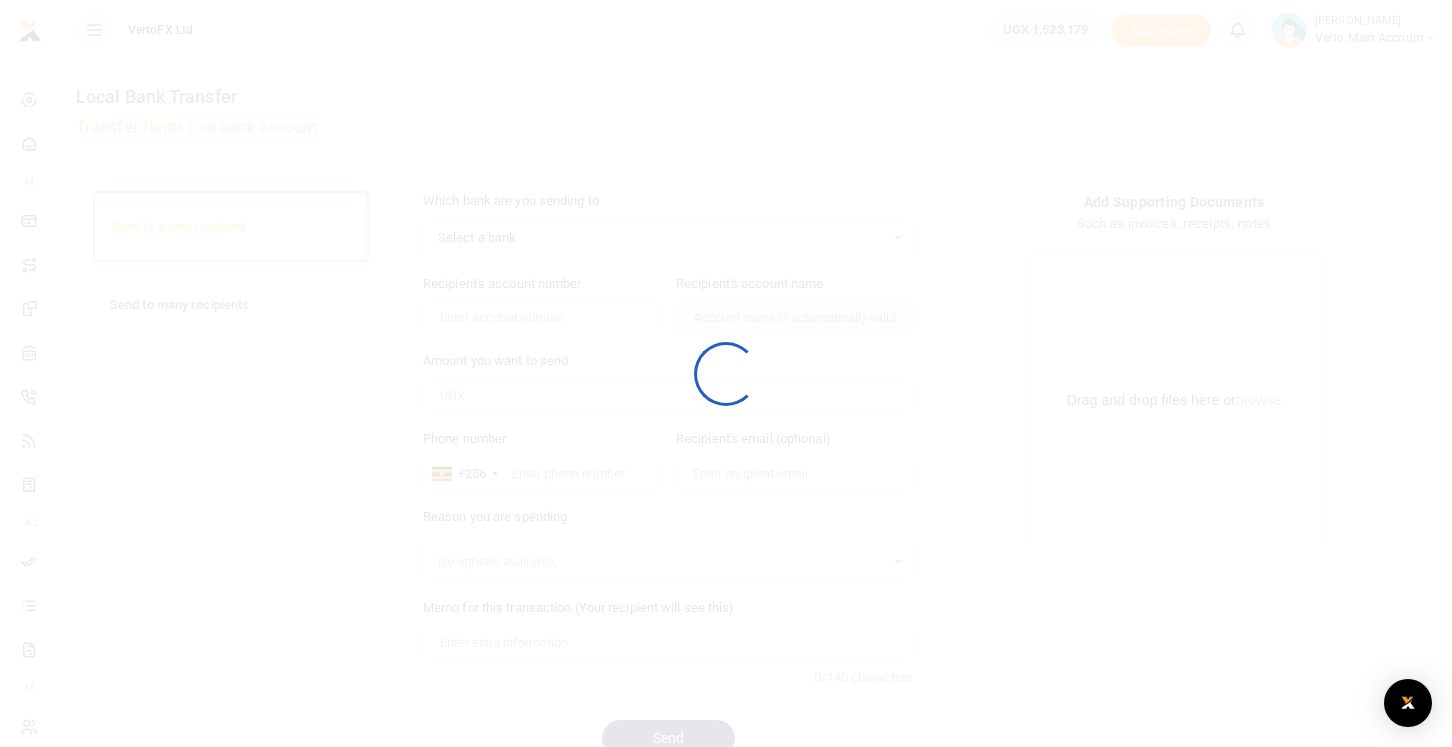 scroll, scrollTop: 0, scrollLeft: 0, axis: both 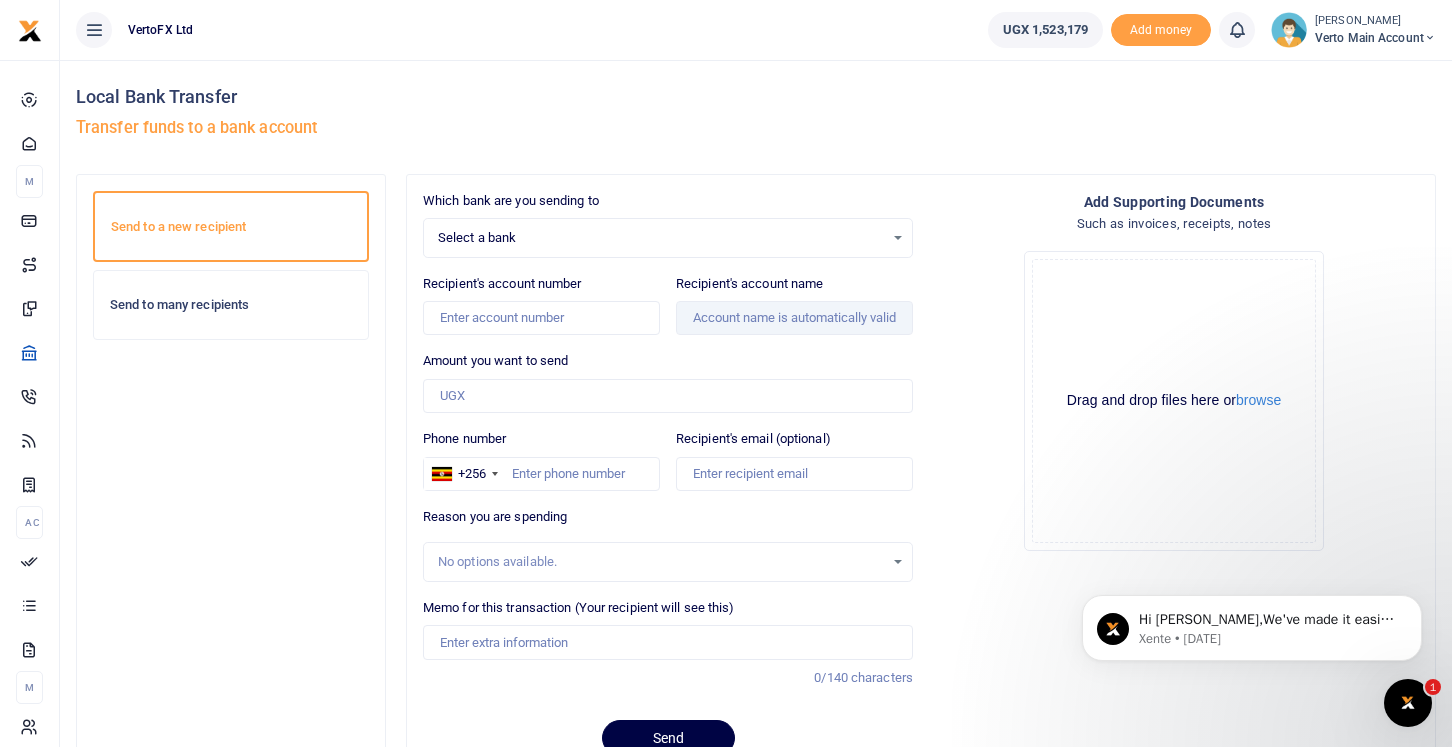 click on "Select a bank" at bounding box center [661, 238] 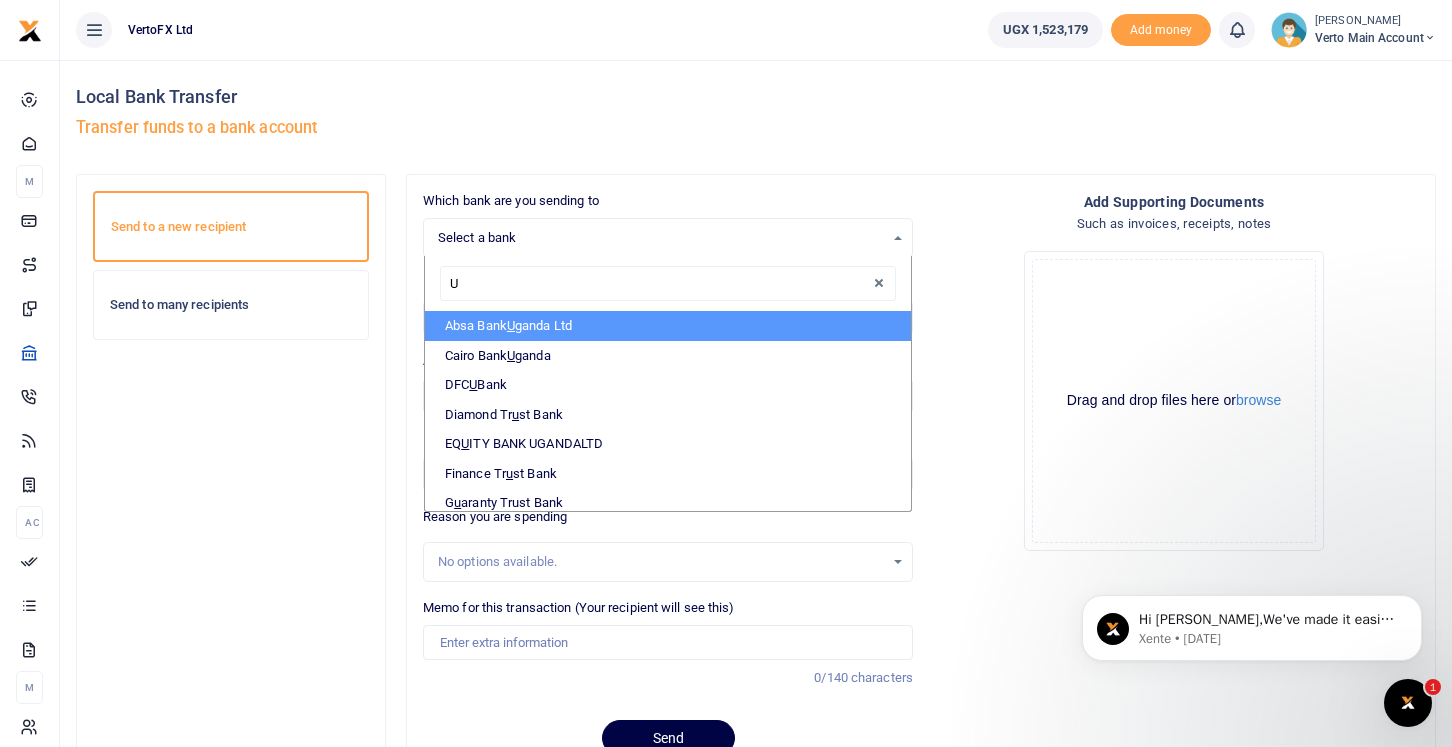 type on "UN" 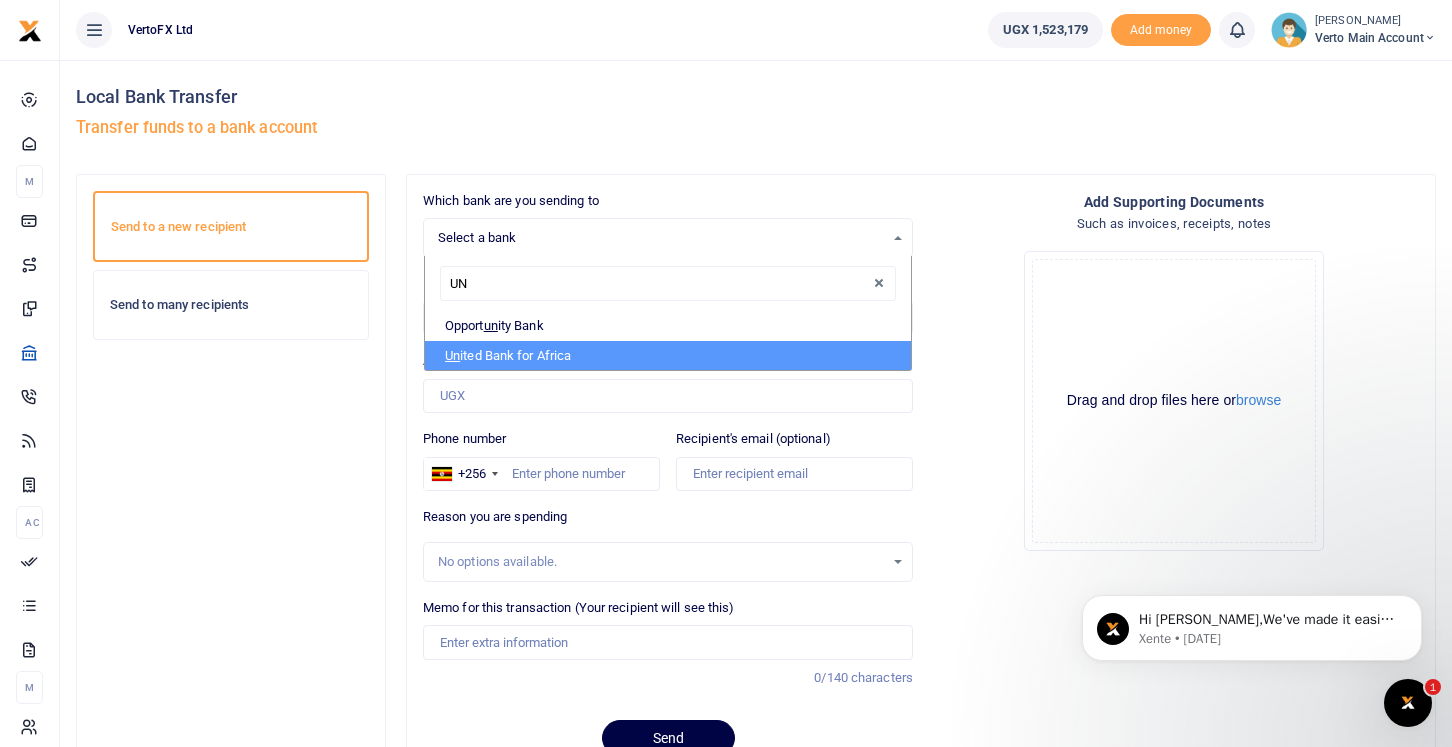 click on "Un ited Bank for Africa" at bounding box center [668, 356] 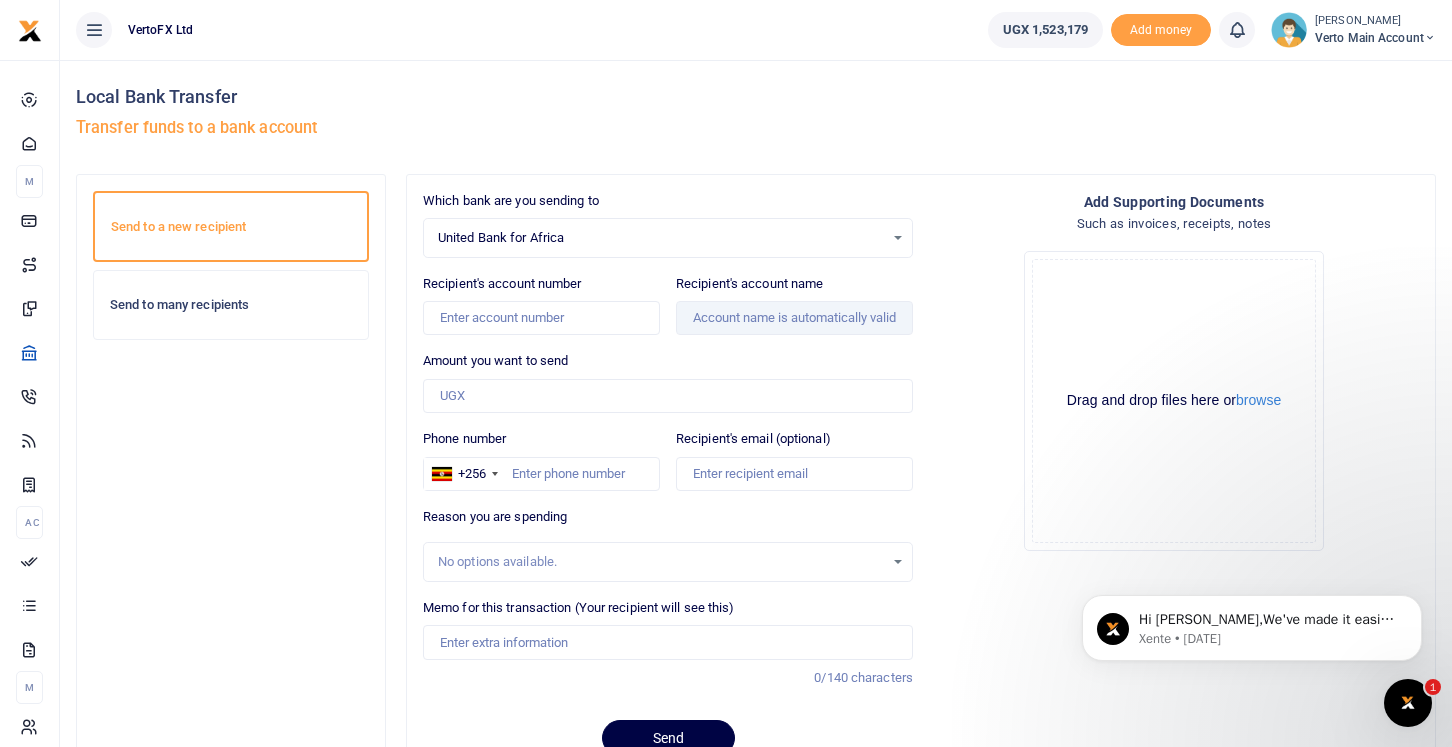 click on "United Bank for Africa" at bounding box center [661, 238] 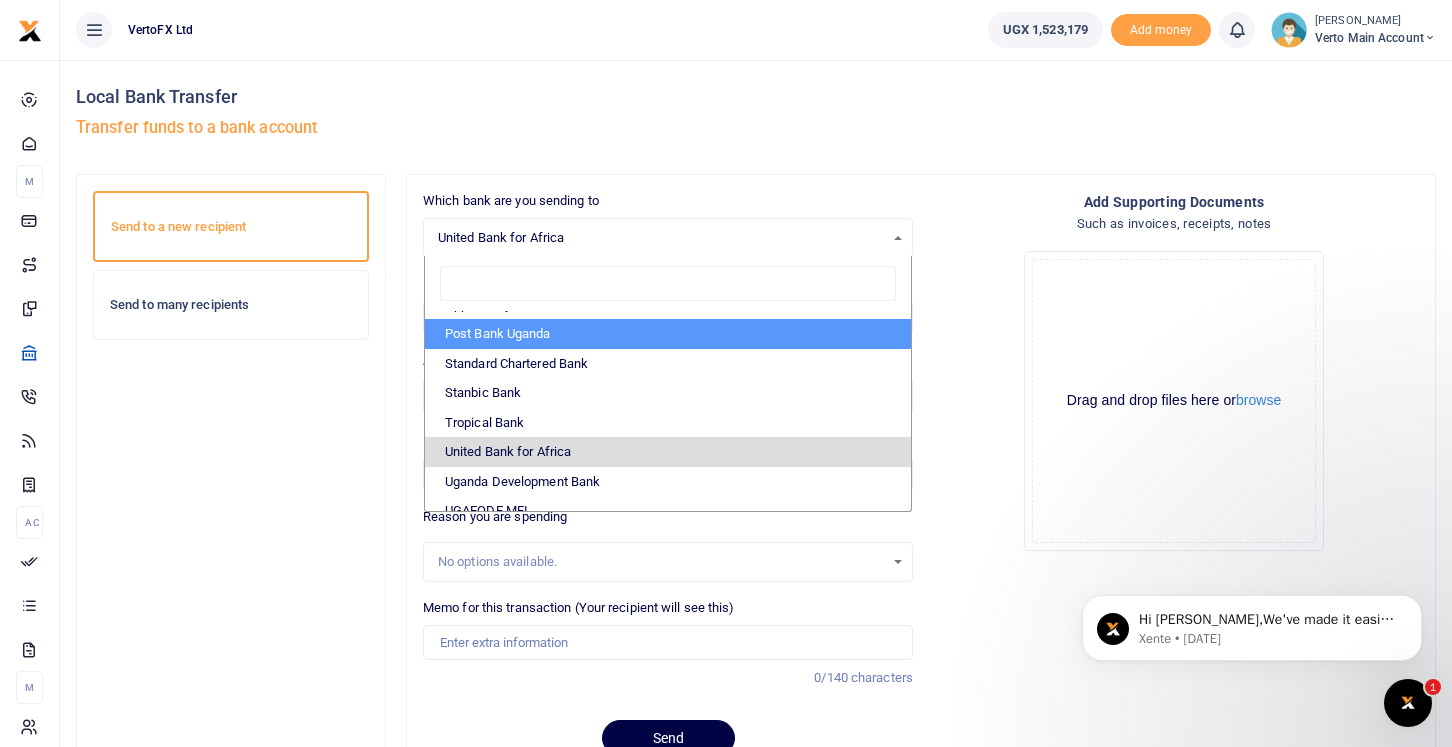 scroll, scrollTop: 597, scrollLeft: 0, axis: vertical 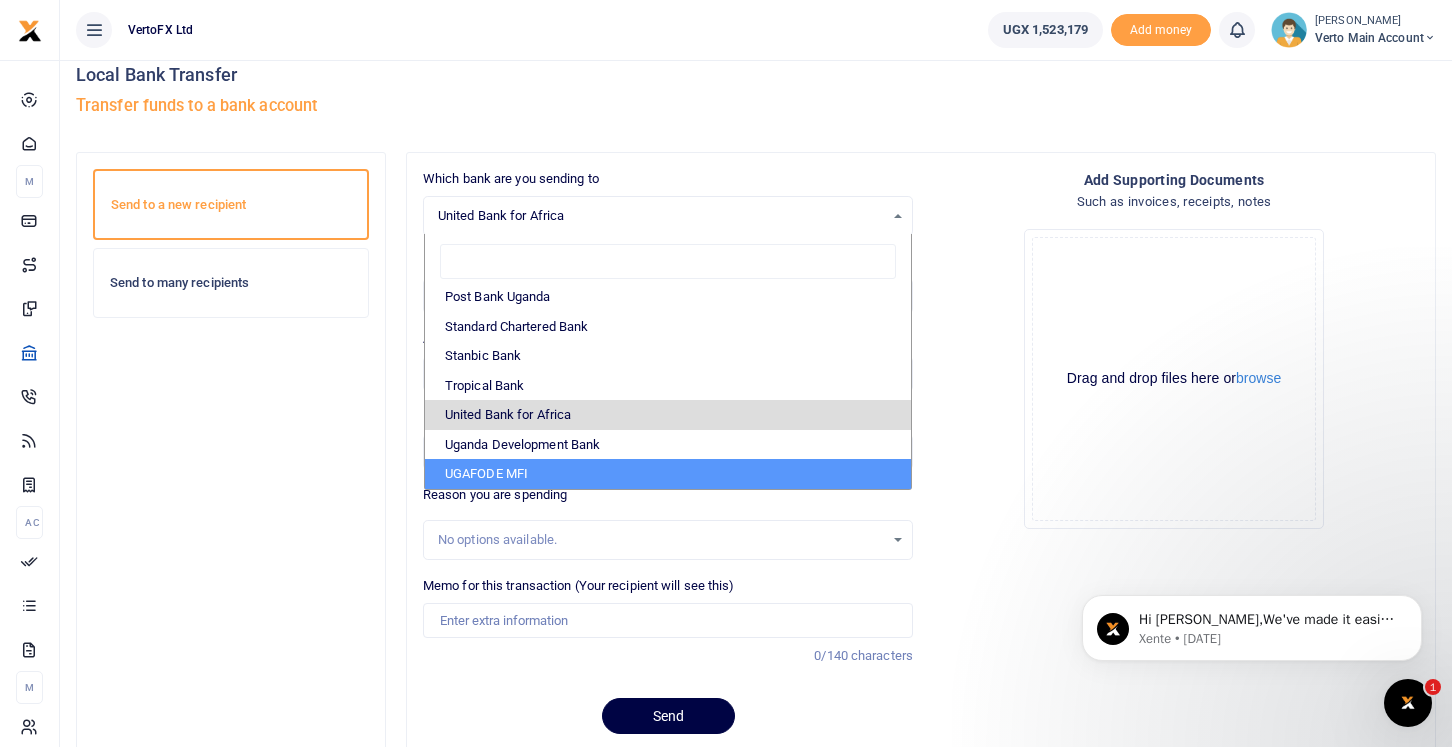 click on "Drop your files here Drag and drop files here or  browse Powered by  Uppy" at bounding box center (1174, 379) 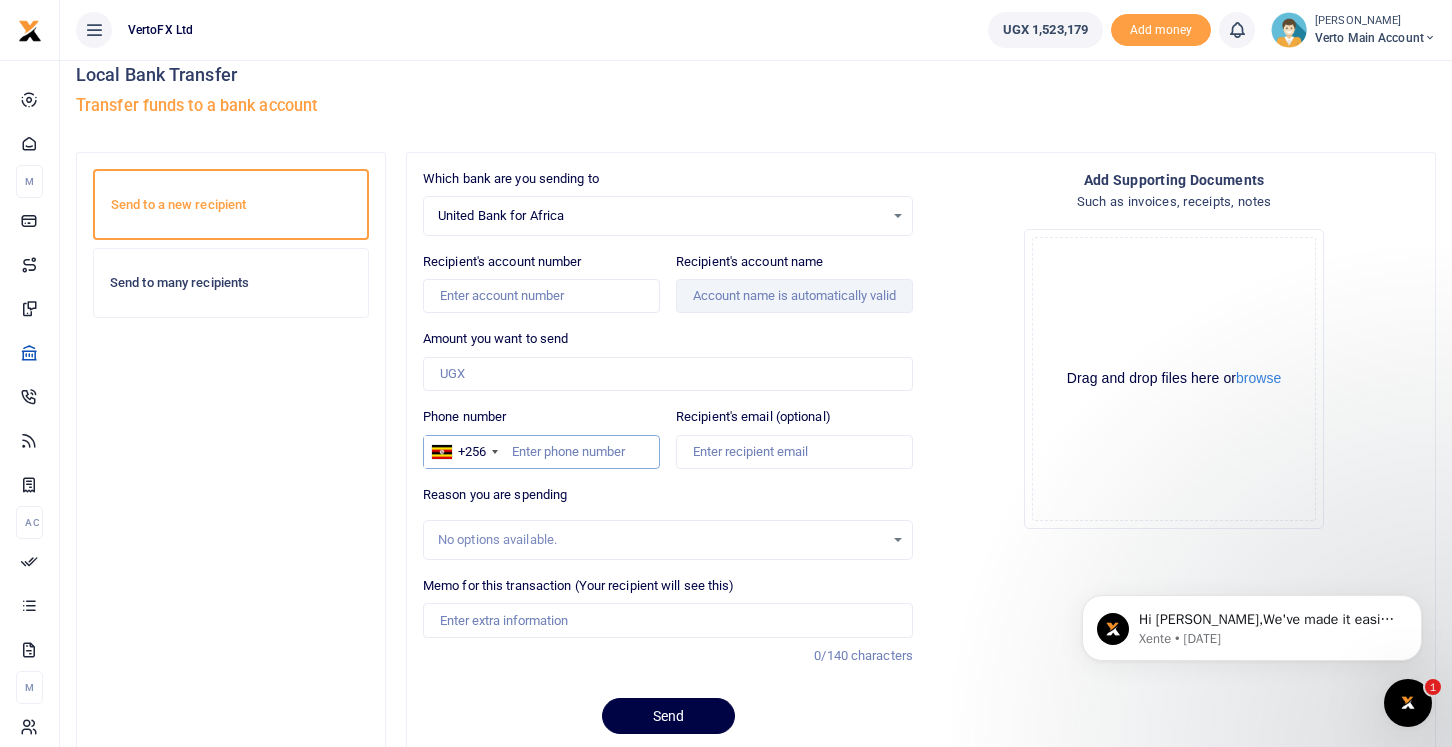 click on "Phone number" at bounding box center (541, 452) 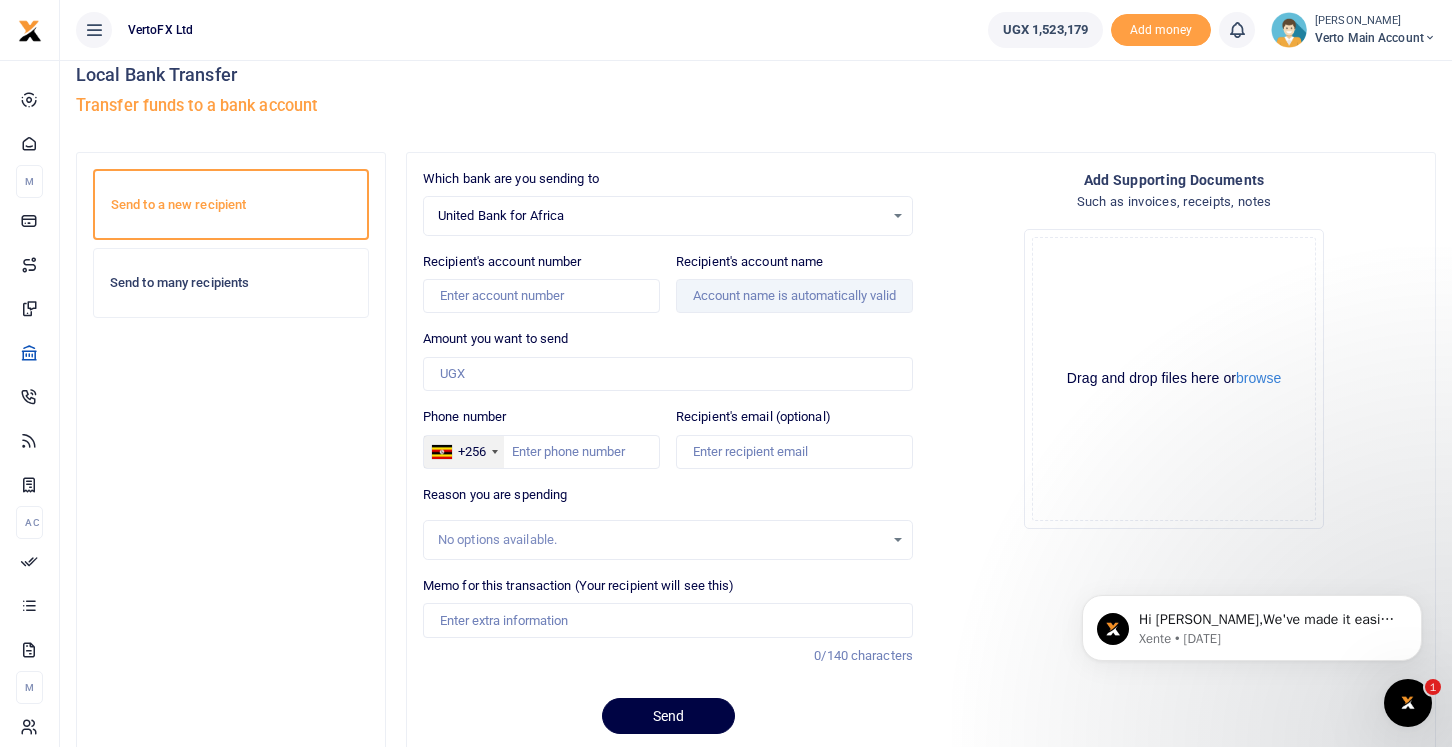 click at bounding box center [495, 452] 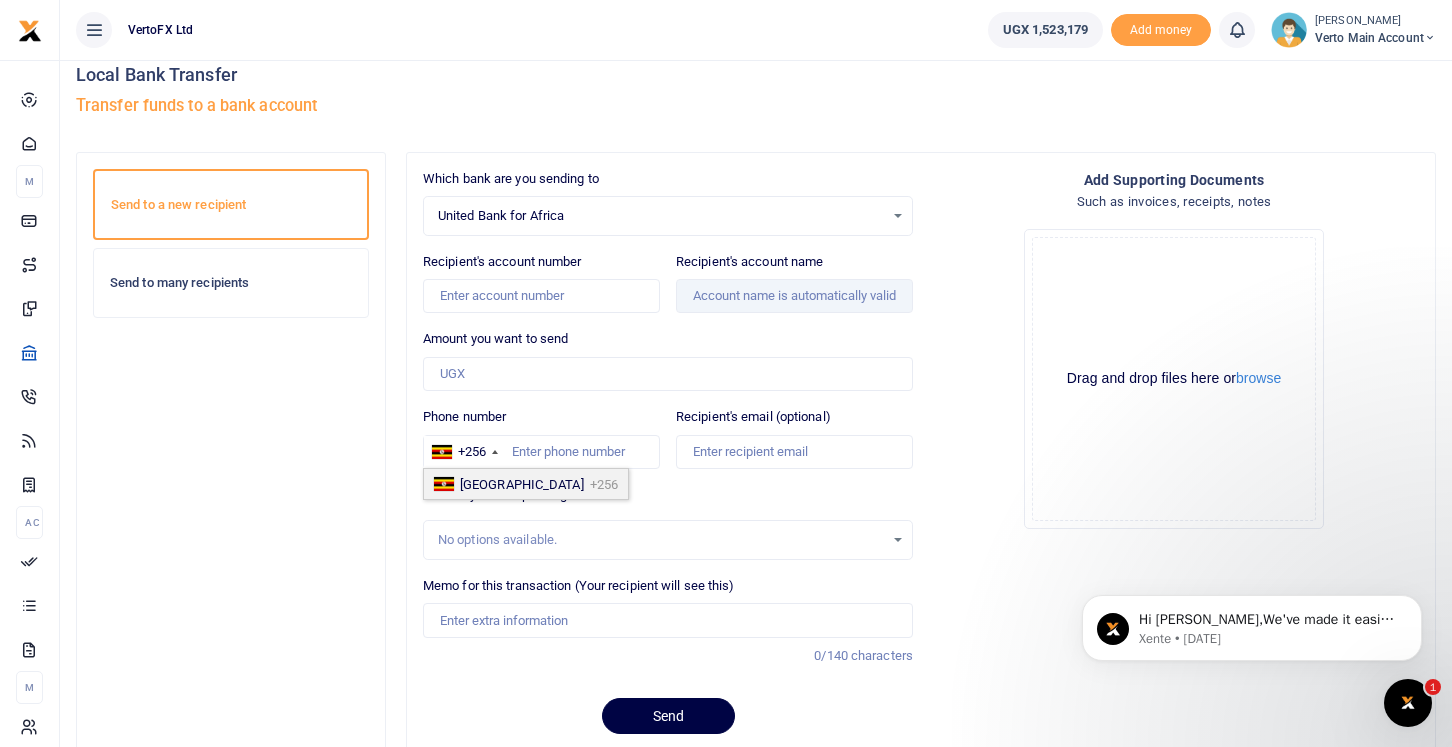 click on "Reason you are spending
No options available." at bounding box center (668, 522) 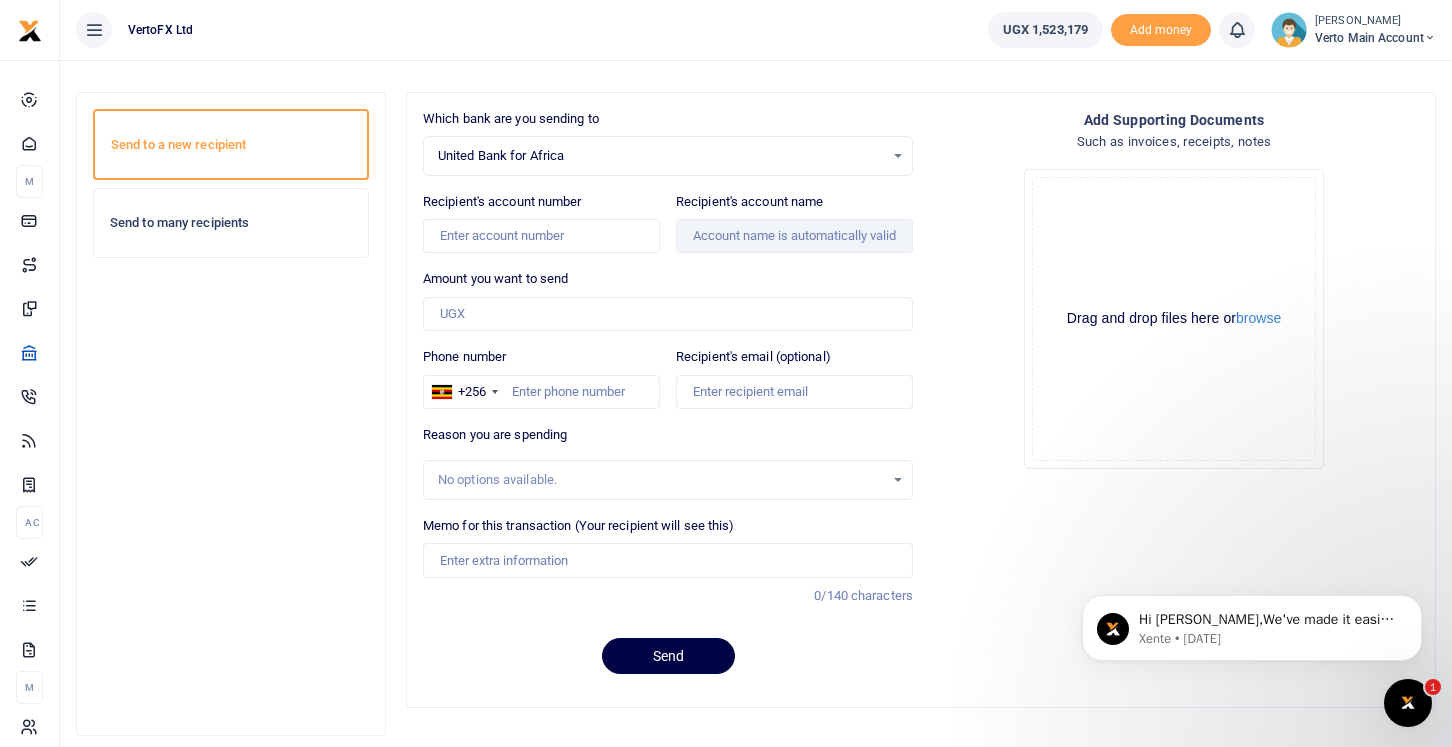 scroll, scrollTop: 75, scrollLeft: 0, axis: vertical 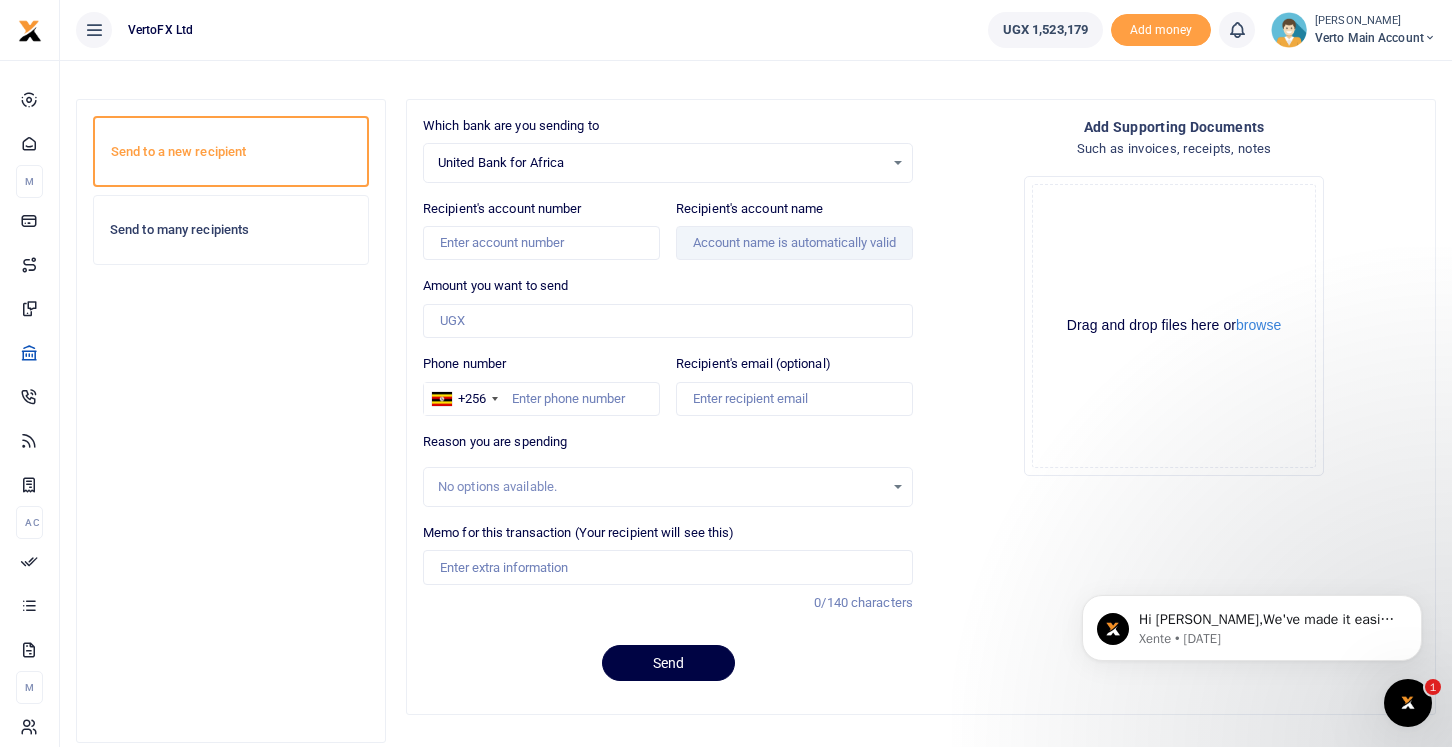 click on "United Bank for Africa" at bounding box center (661, 163) 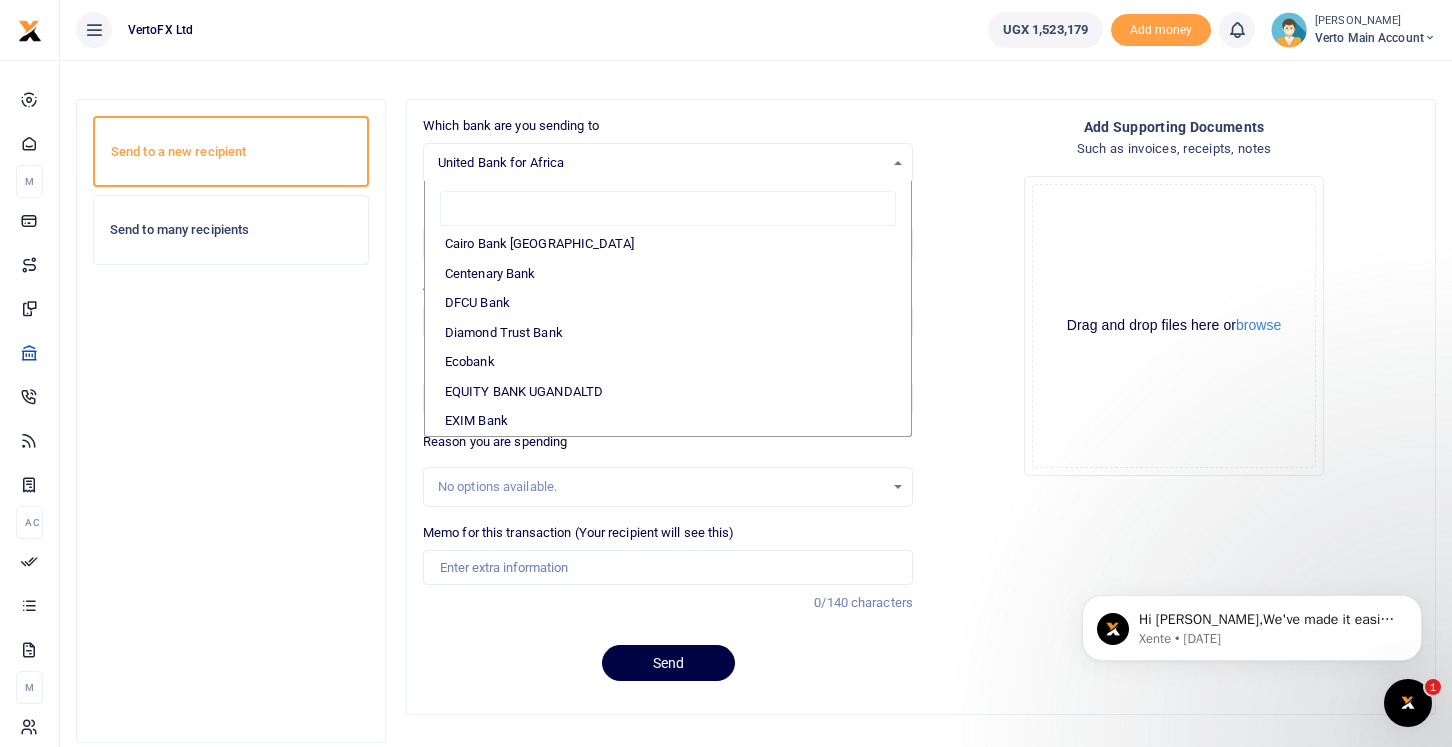 scroll, scrollTop: 307, scrollLeft: 0, axis: vertical 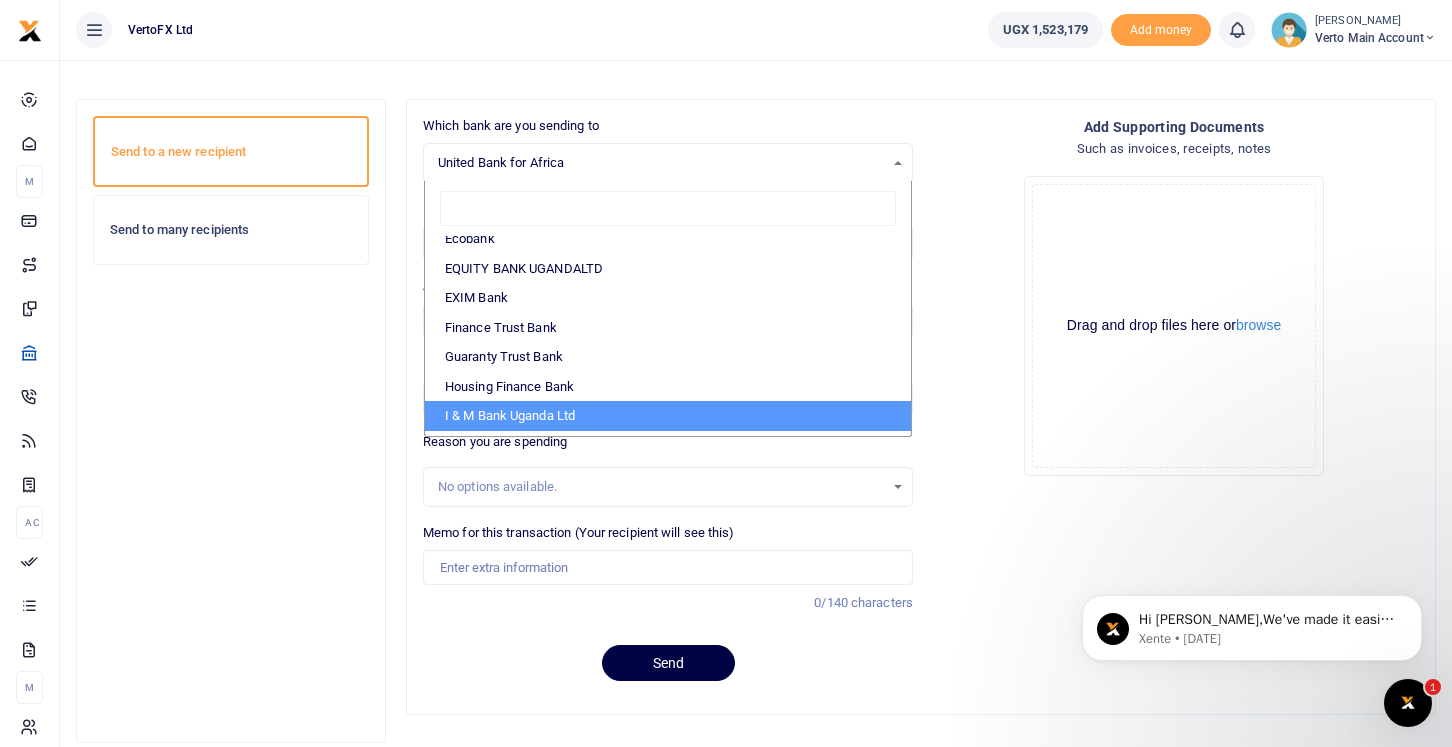 click on "Drop your files here Drag and drop files here or  browse Powered by  Uppy" at bounding box center [1174, 326] 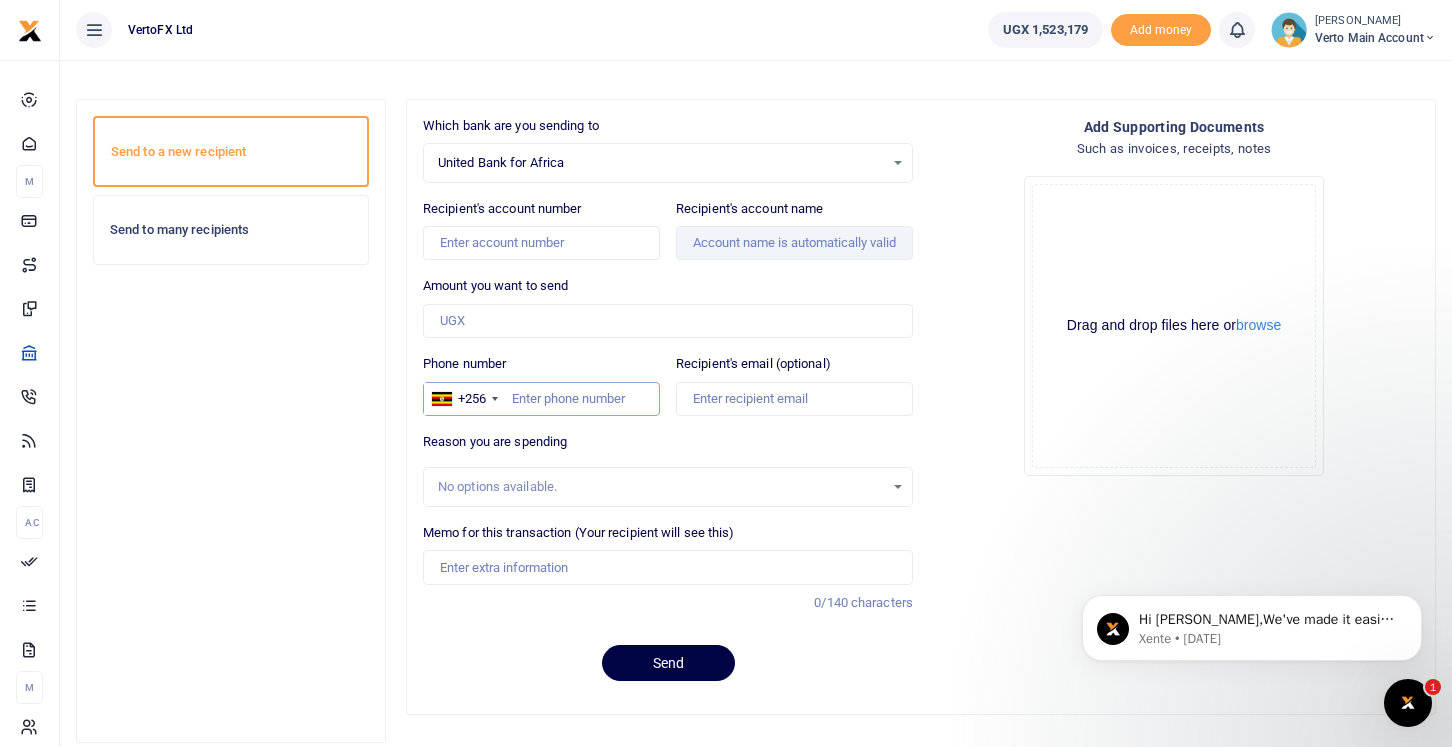 click on "Phone number" at bounding box center (541, 399) 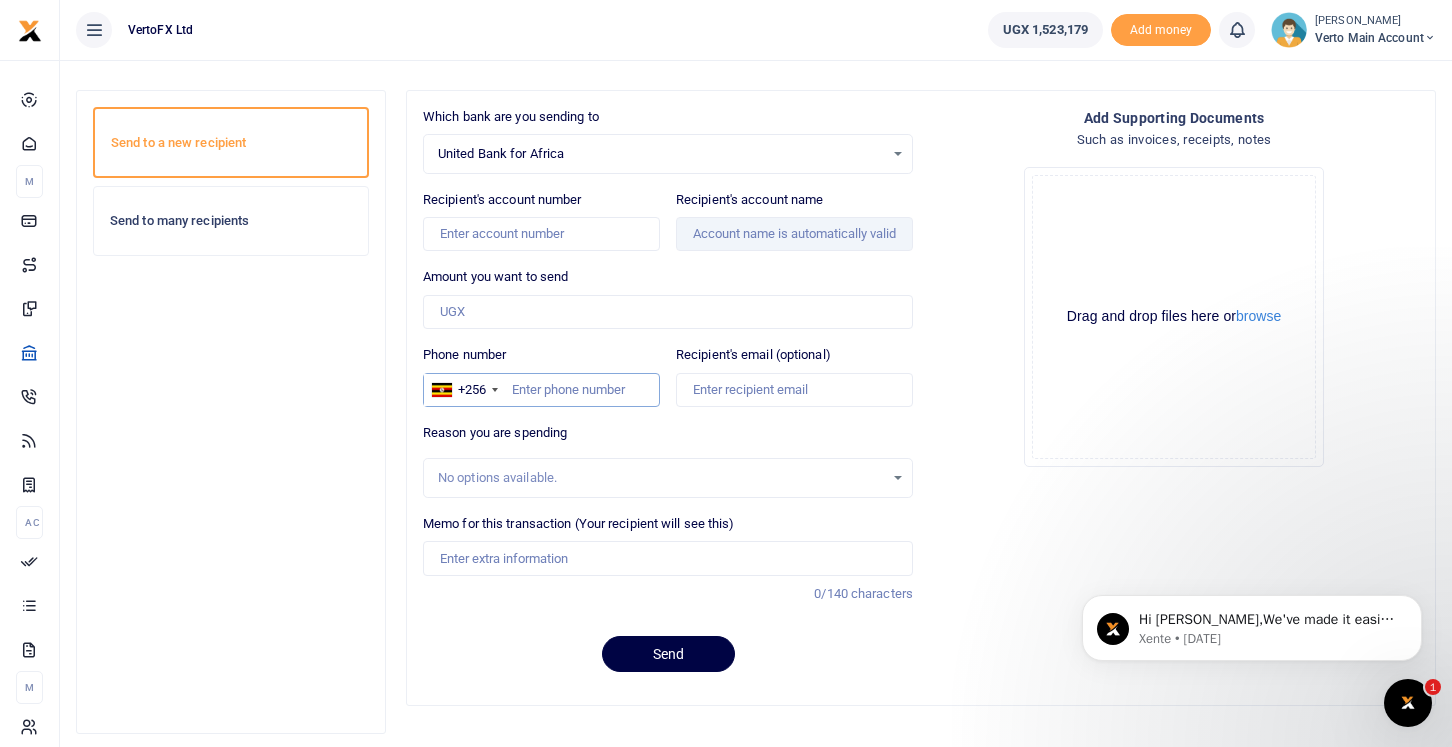 scroll, scrollTop: 83, scrollLeft: 0, axis: vertical 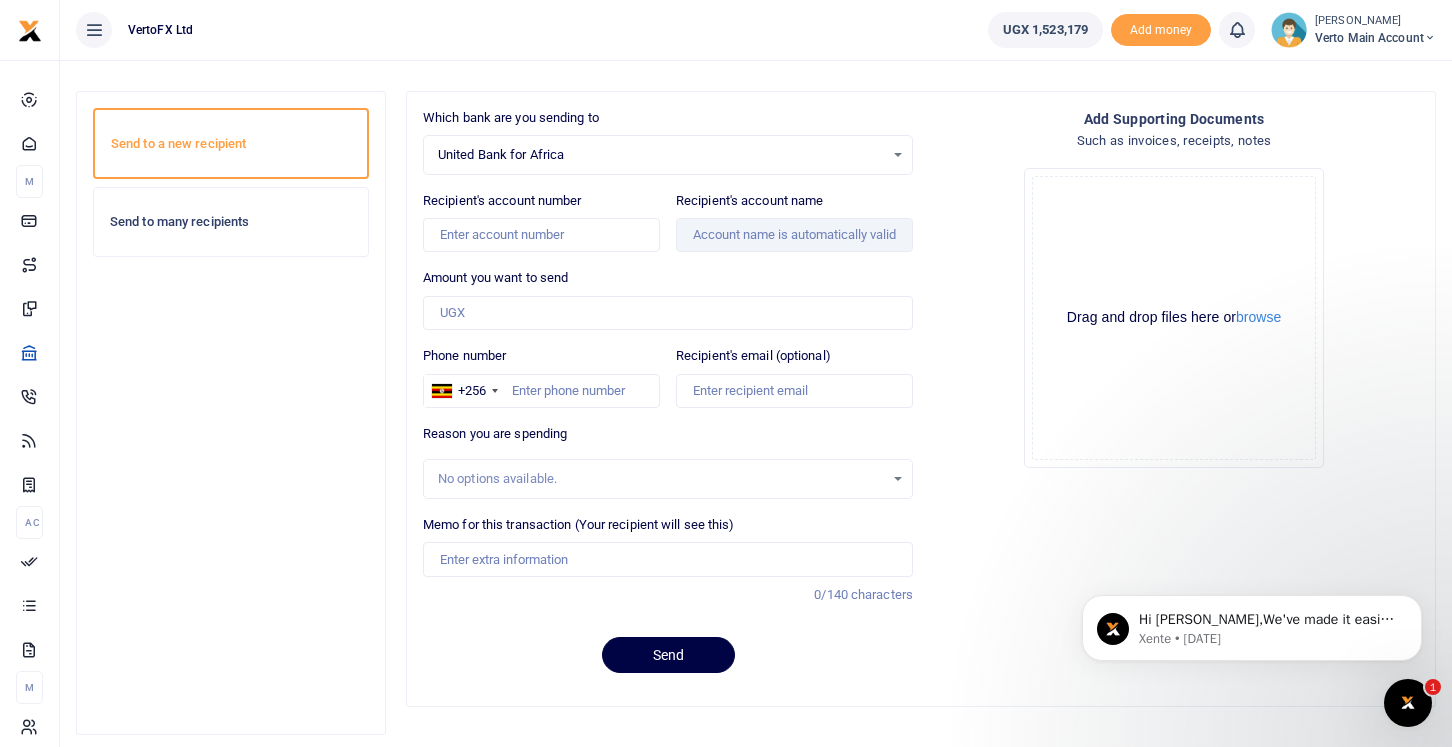 click on "Send to a new recipient" at bounding box center (231, 144) 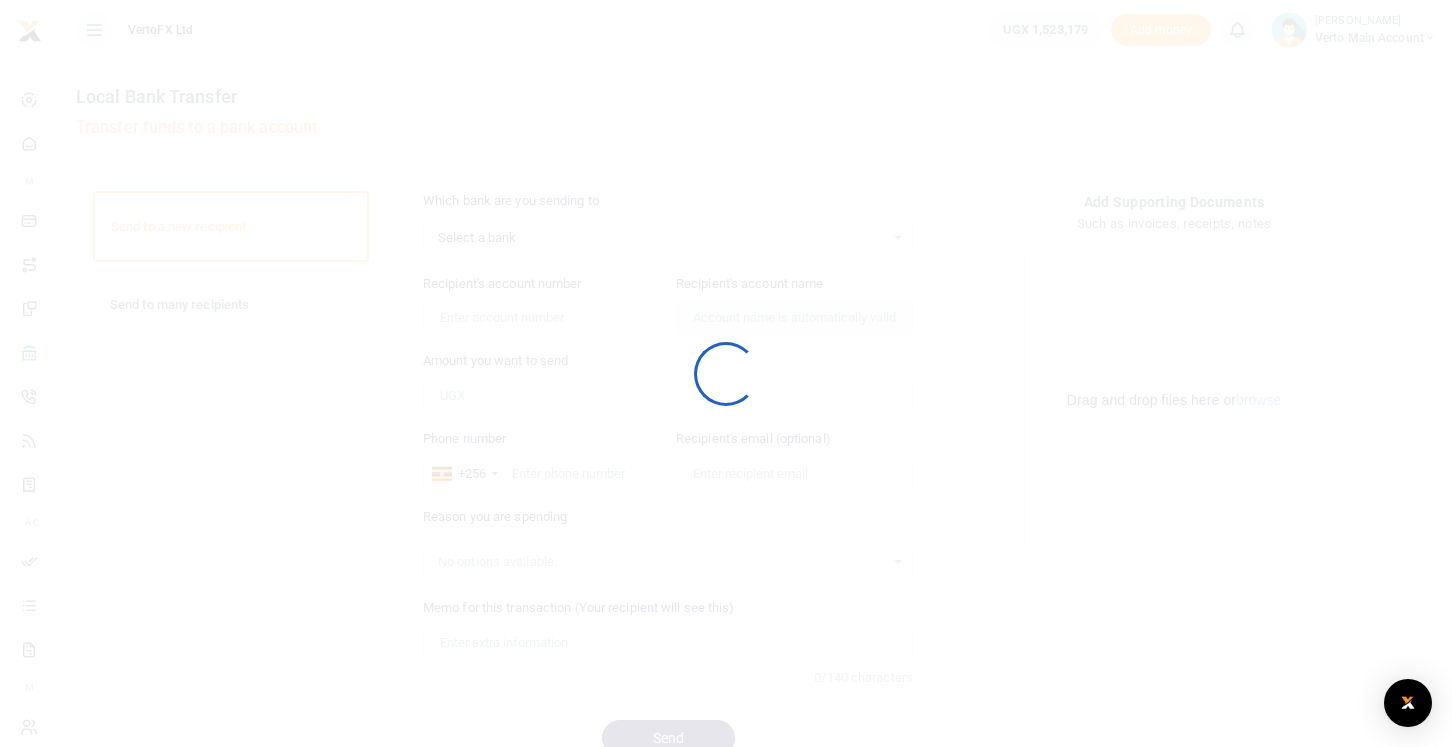 scroll, scrollTop: 0, scrollLeft: 0, axis: both 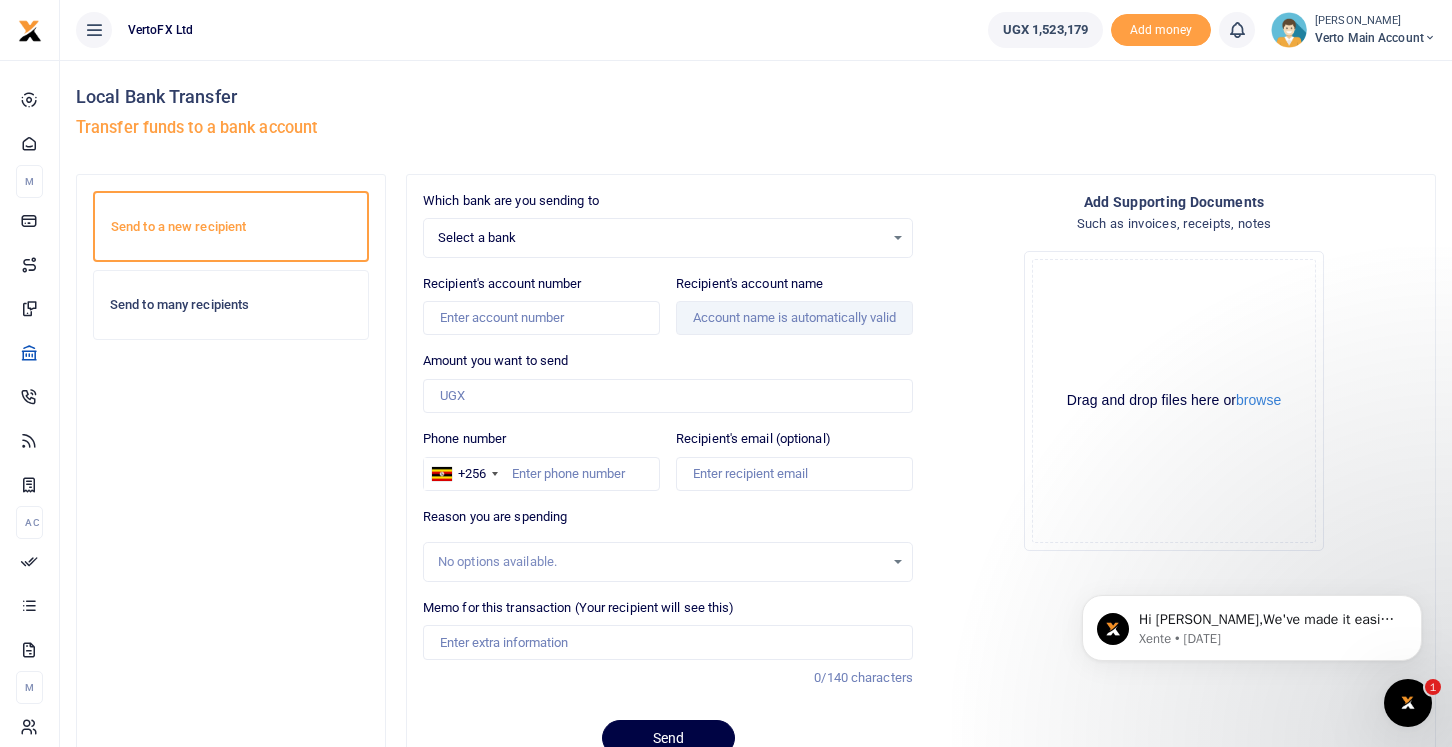 click on "Select a bank" at bounding box center [661, 238] 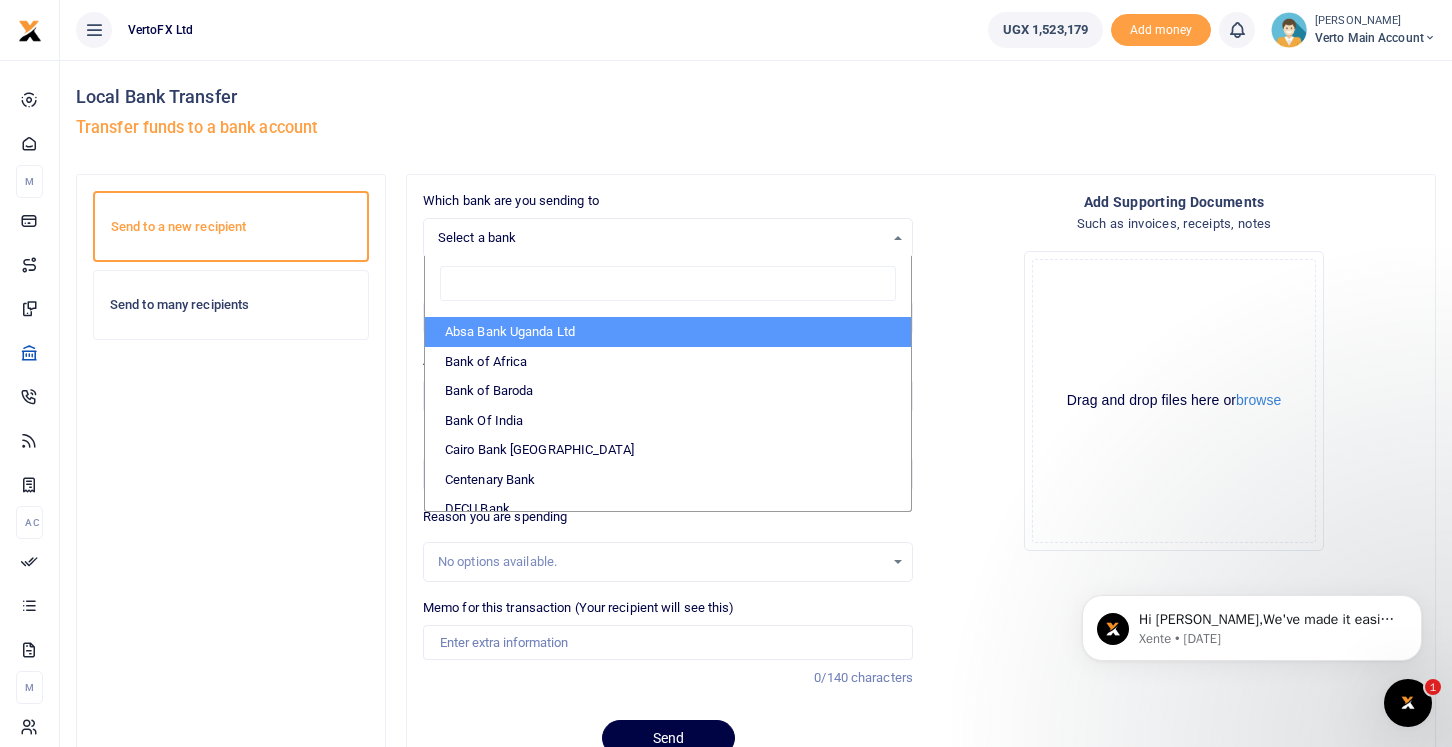 scroll, scrollTop: 52, scrollLeft: 0, axis: vertical 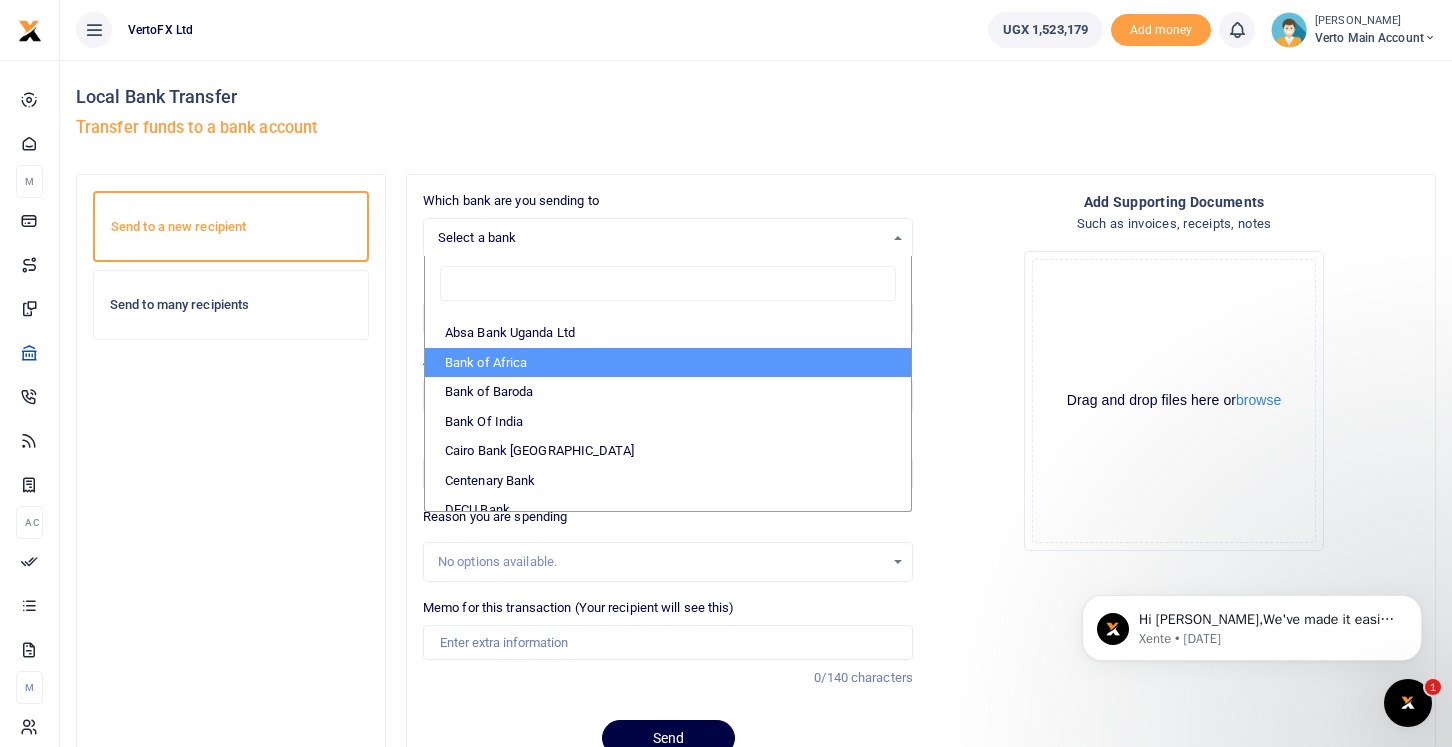 click on "Bank of Africa" at bounding box center (668, 363) 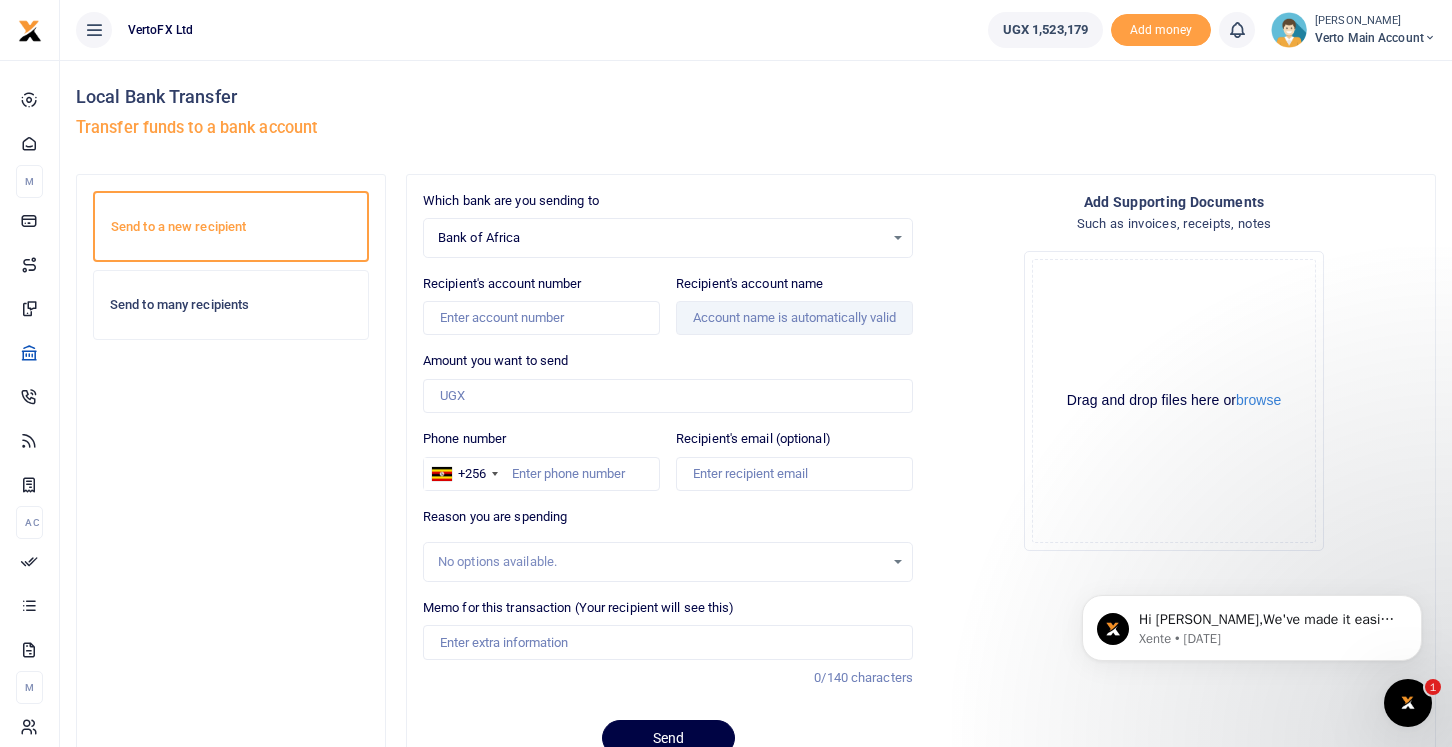 click on "Bank of Africa" at bounding box center (661, 238) 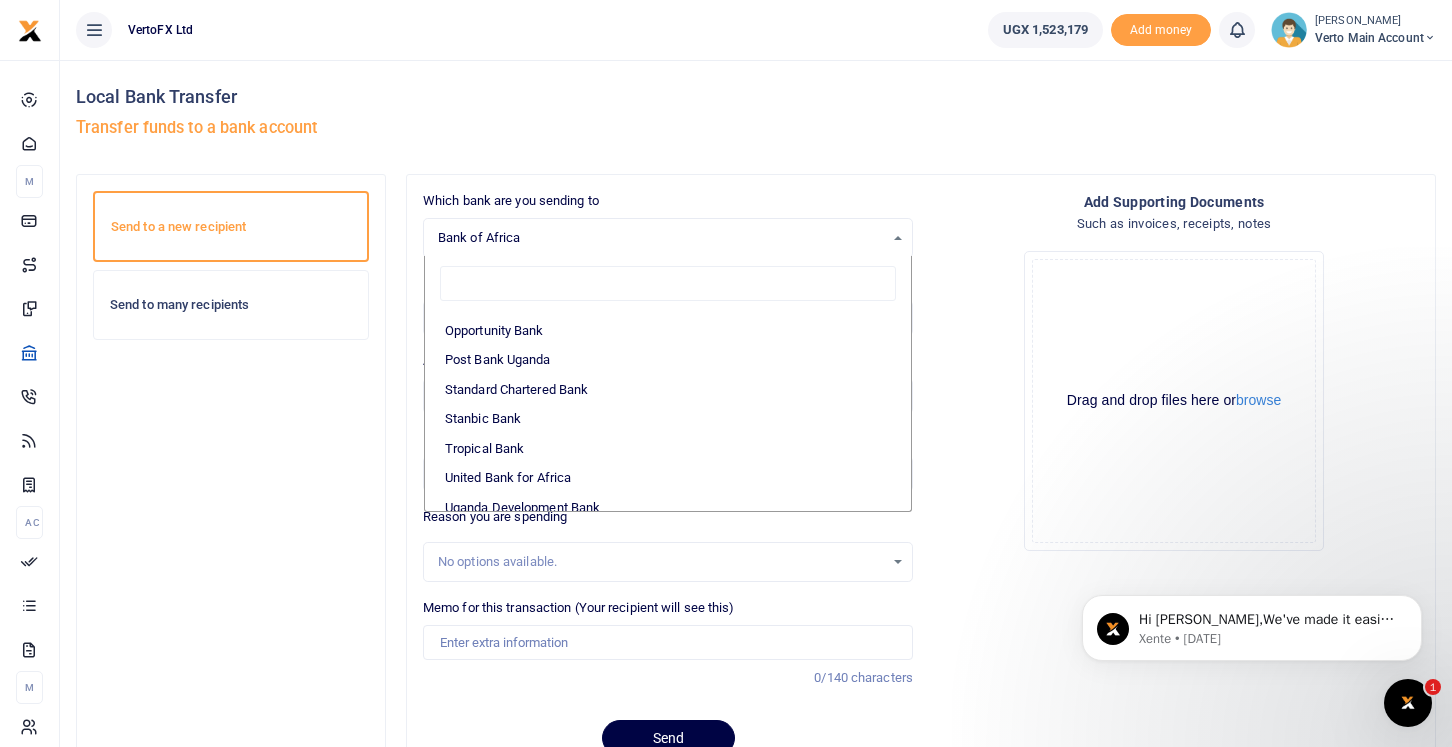 scroll, scrollTop: 597, scrollLeft: 0, axis: vertical 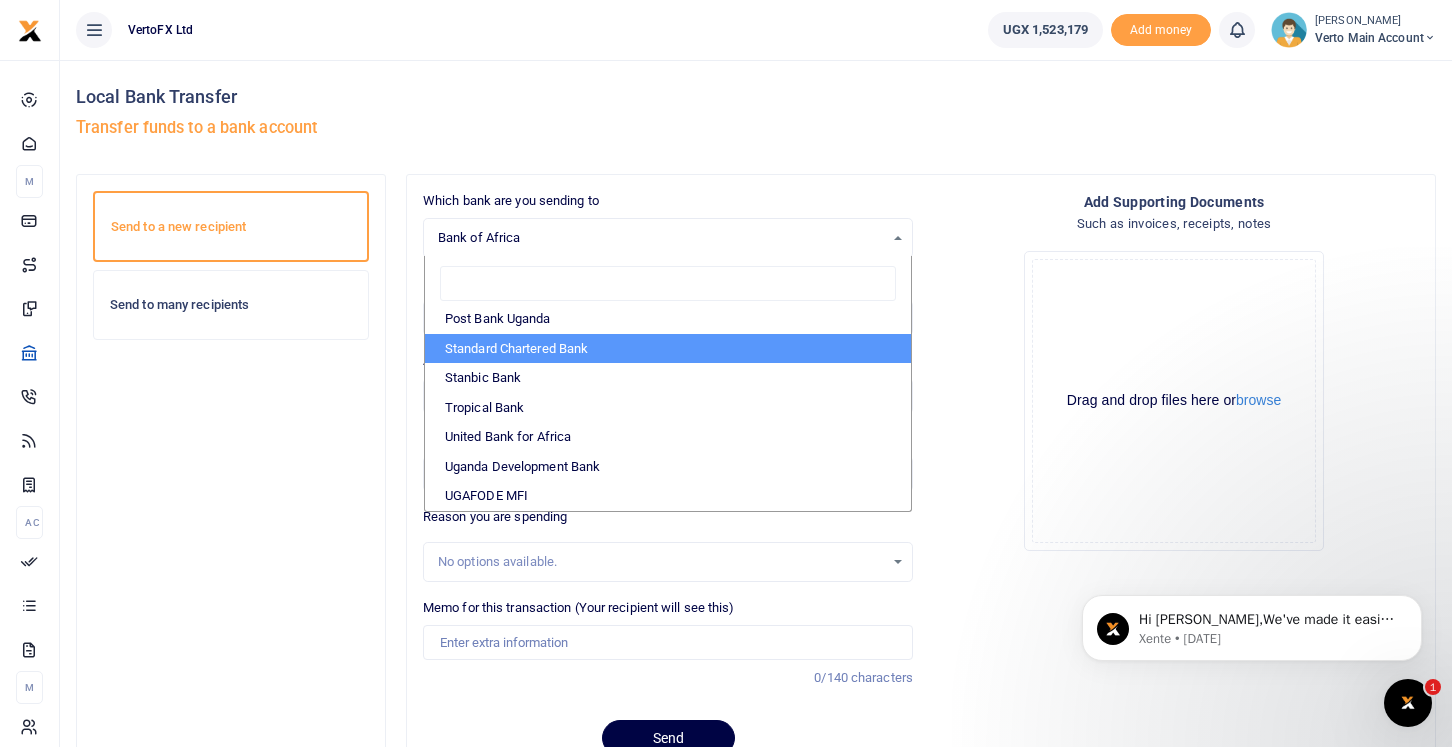 click on "Drop your files here Drag and drop files here or  browse Powered by  Uppy" at bounding box center [1174, 401] 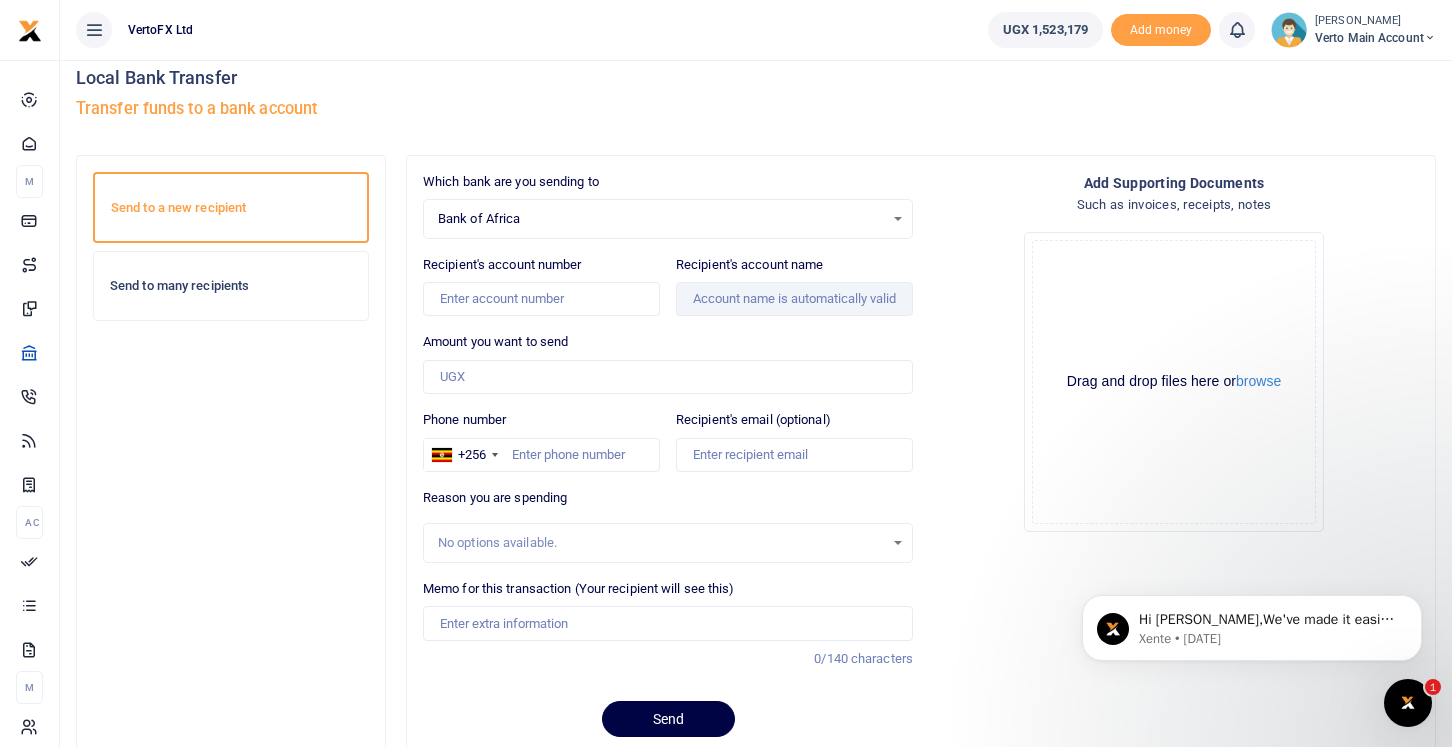 scroll, scrollTop: 18, scrollLeft: 0, axis: vertical 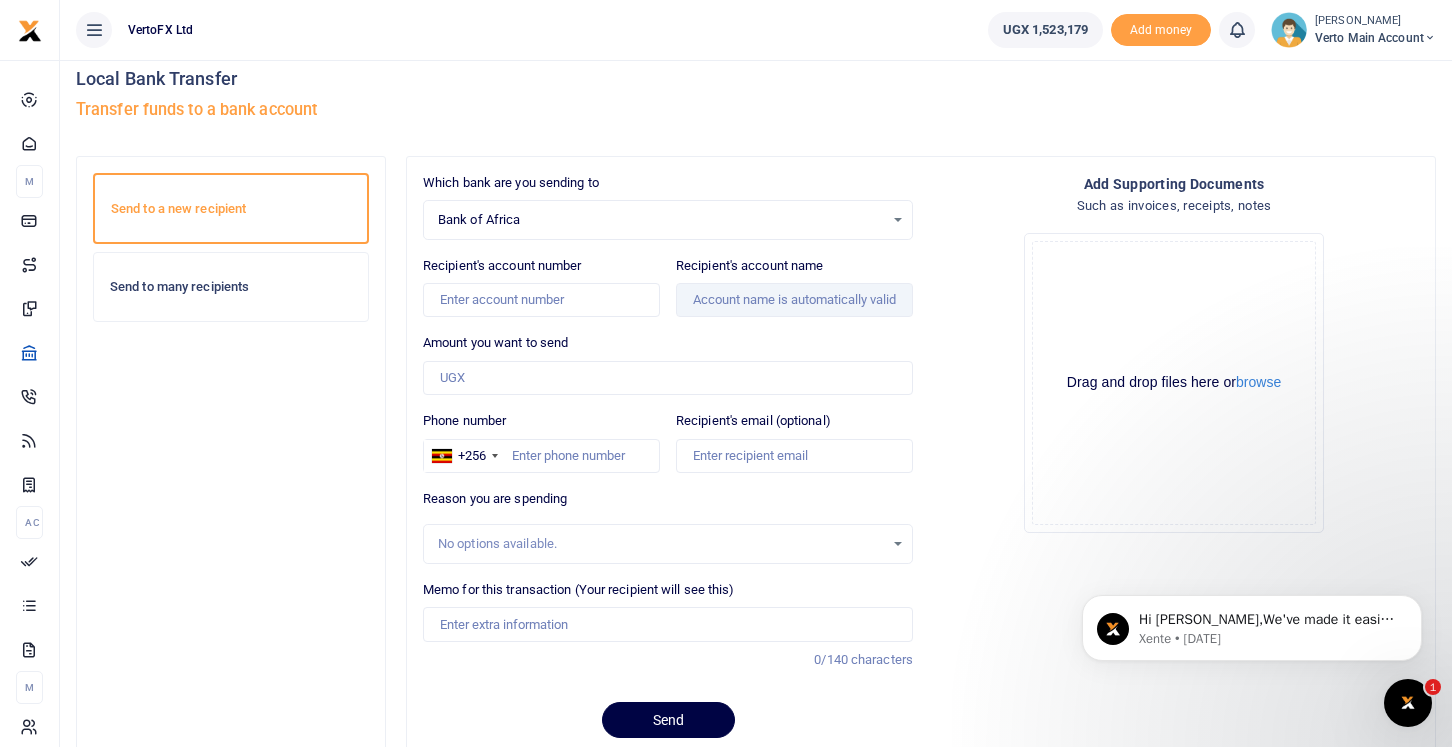 click on "Bank of Africa" at bounding box center [661, 220] 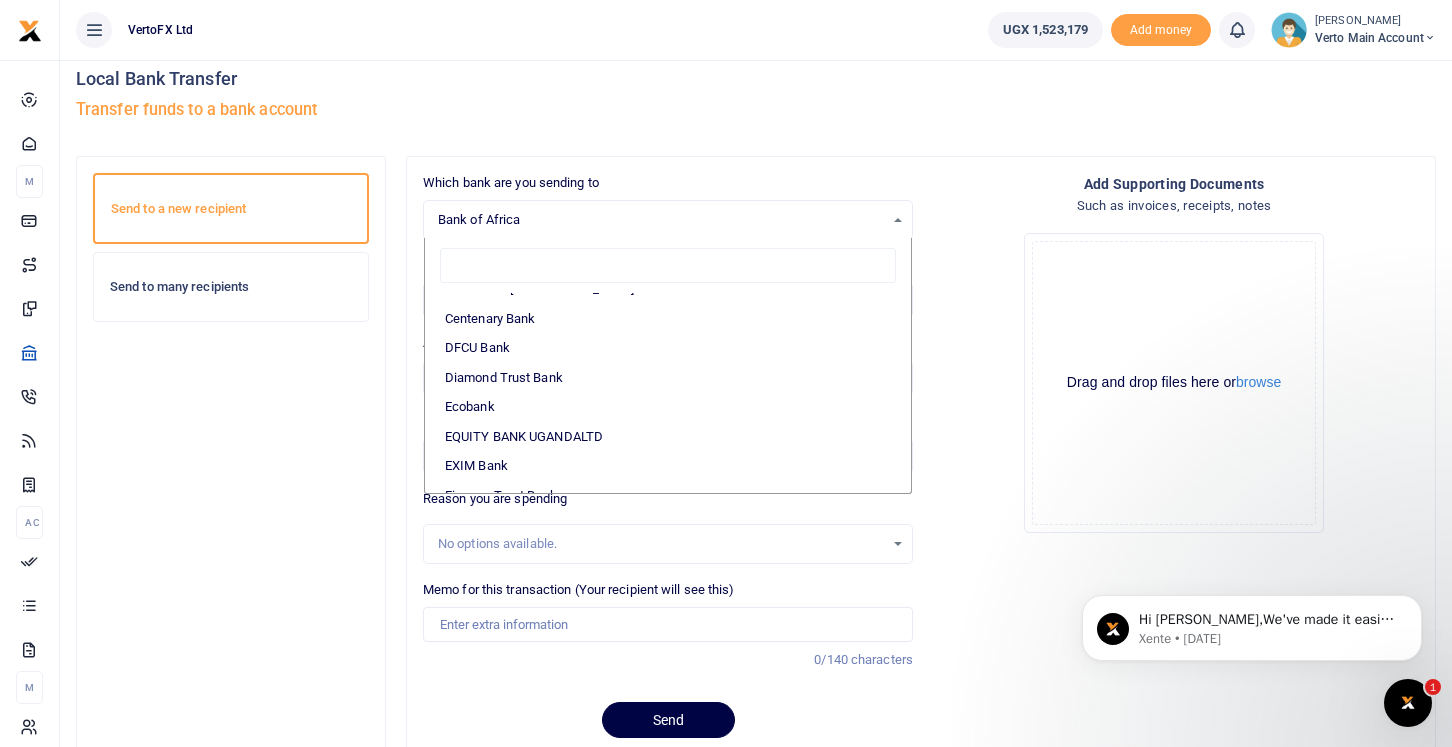 scroll, scrollTop: 195, scrollLeft: 0, axis: vertical 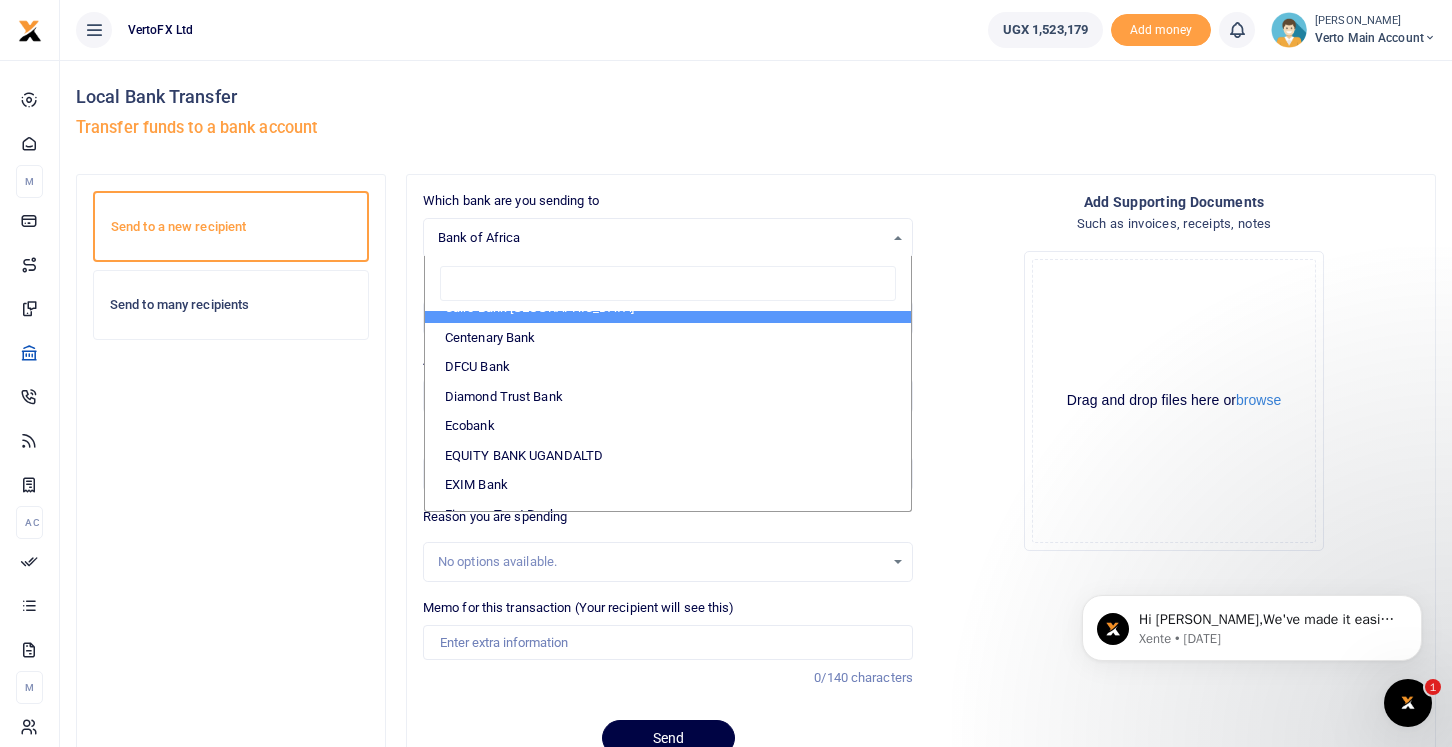 click on "Bank of Africa" at bounding box center (661, 238) 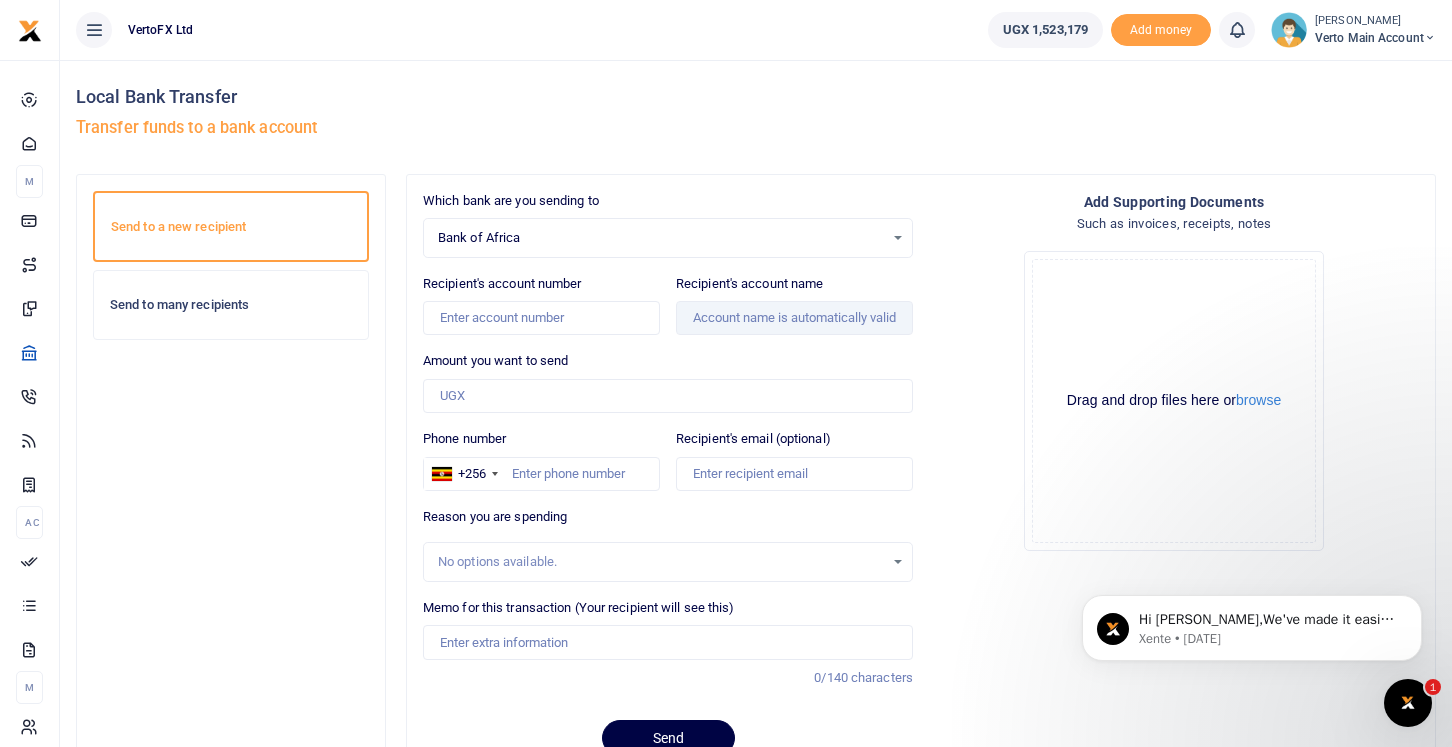 click on "Bank of Africa" at bounding box center [661, 238] 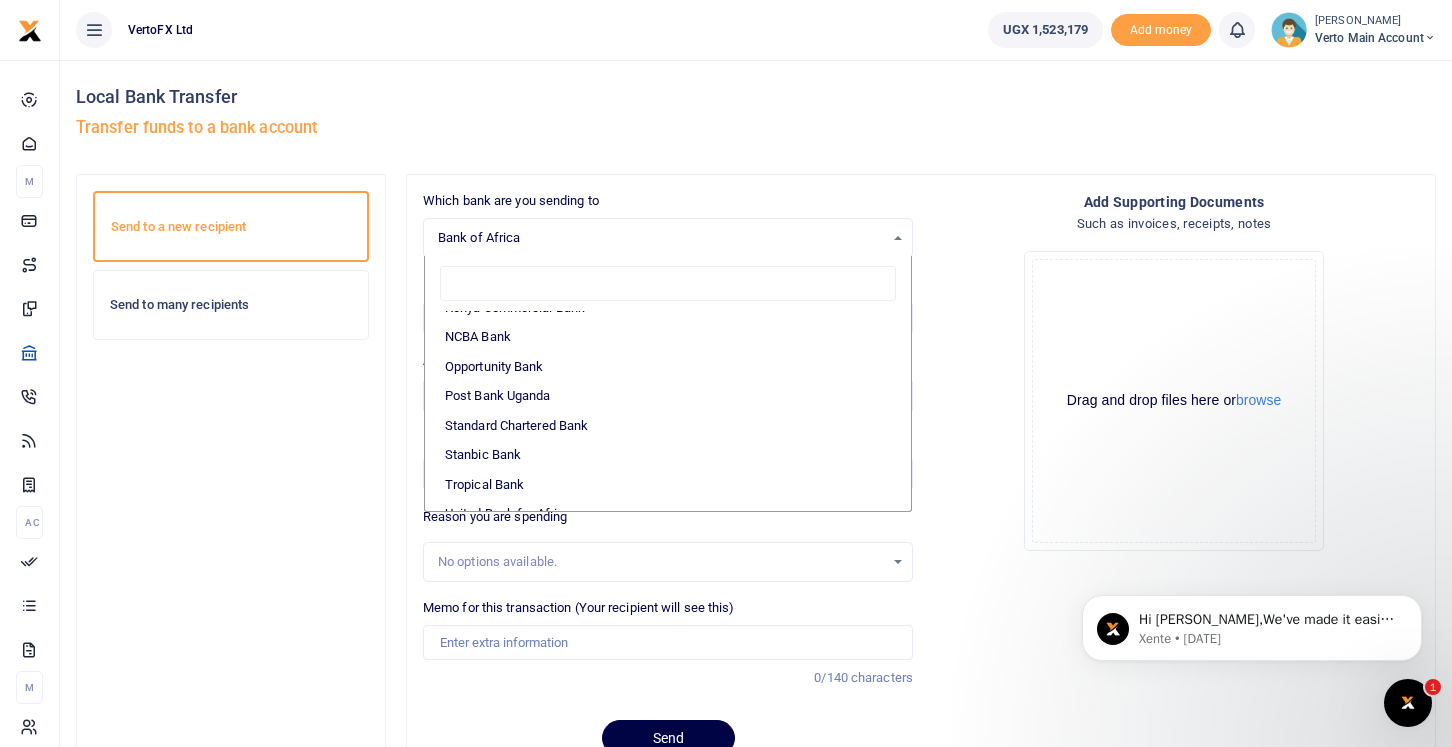 scroll, scrollTop: 597, scrollLeft: 0, axis: vertical 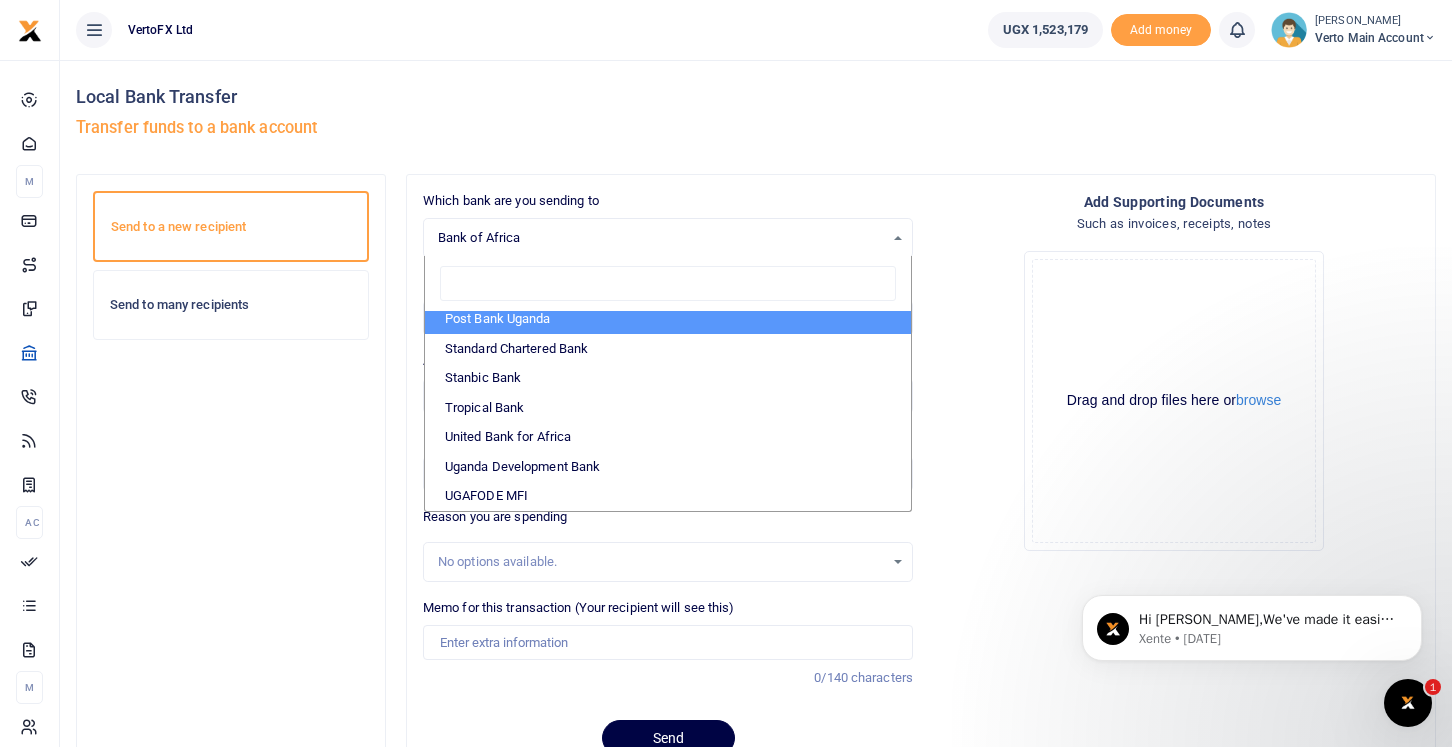 click on "Bank of Africa Select an option... Select a bank ABC Bank Absa Bank Uganda Ltd Bank of Africa Bank of Baroda Bank Of India Cairo Bank Uganda Centenary Bank DFCU Bank Diamond Trust Bank Ecobank EQUITY BANK UGANDALTD EXIM Bank Finance Trust Bank Guaranty Trust Bank Housing Finance Bank I & M Bank Uganda Ltd Kenya Commercial Bank NCBA Bank Opportunity Bank Post Bank Uganda Standard Chartered Bank Stanbic Bank Tropical Bank United Bank for Africa Uganda Development Bank UGAFODE MFI
Select a bank
ABC Bank
Absa Bank Uganda Ltd
Bank of Africa
Bank of Baroda
Bank Of India
Cairo Bank Uganda
Centenary Bank
DFCU Bank
Diamond Trust Bank
Ecobank
EQUITY BANK UGANDALTD
EXIM Bank
Finance Trust Bank
Guaranty Trust Bank
Housing Finance Bank
I & M Bank Uganda Ltd
Kenya Commercial Bank
NCBA Bank
Opportunity Bank
Post Bank Uganda
Standard Chartered Bank
Stanbic Bank
Tropical Bank
United Bank for Africa
UGAFODE MFI" at bounding box center [668, 238] 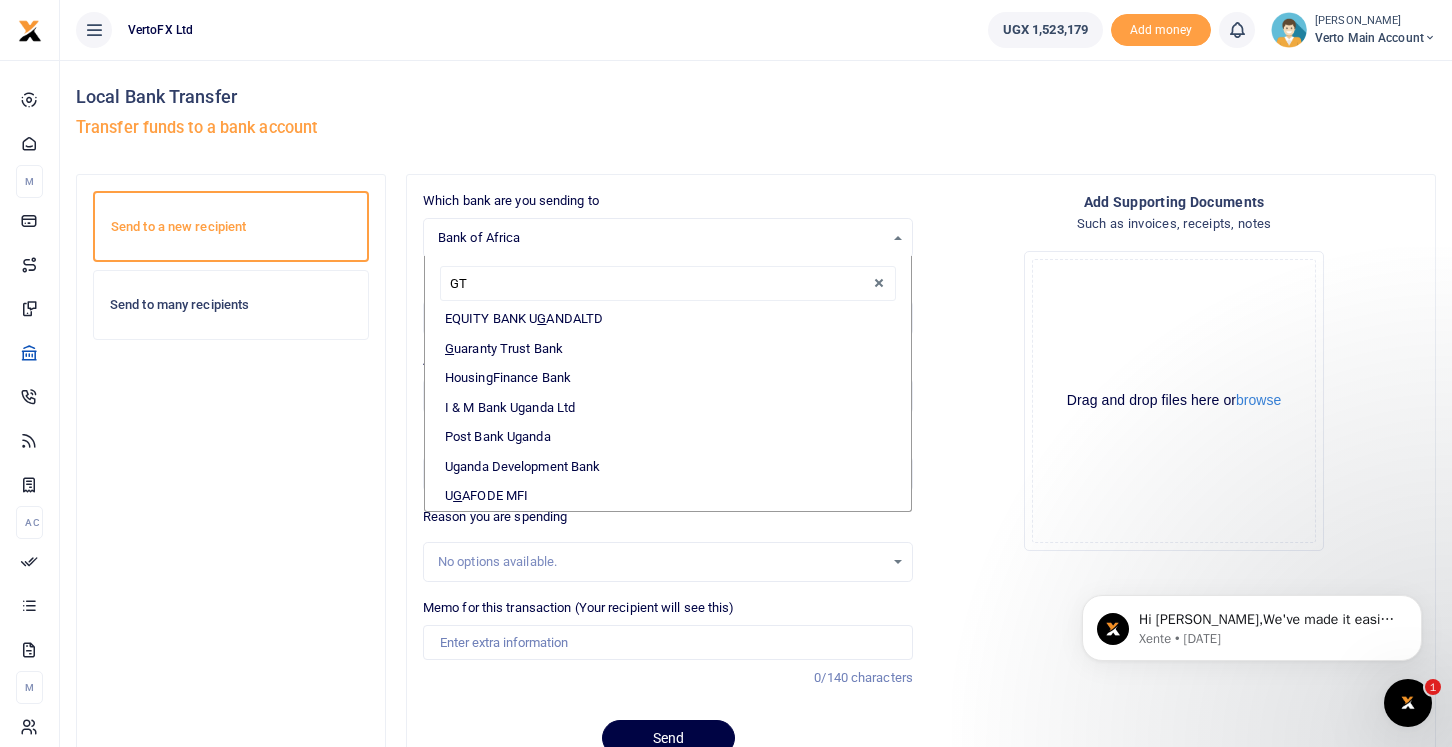 scroll, scrollTop: 0, scrollLeft: 0, axis: both 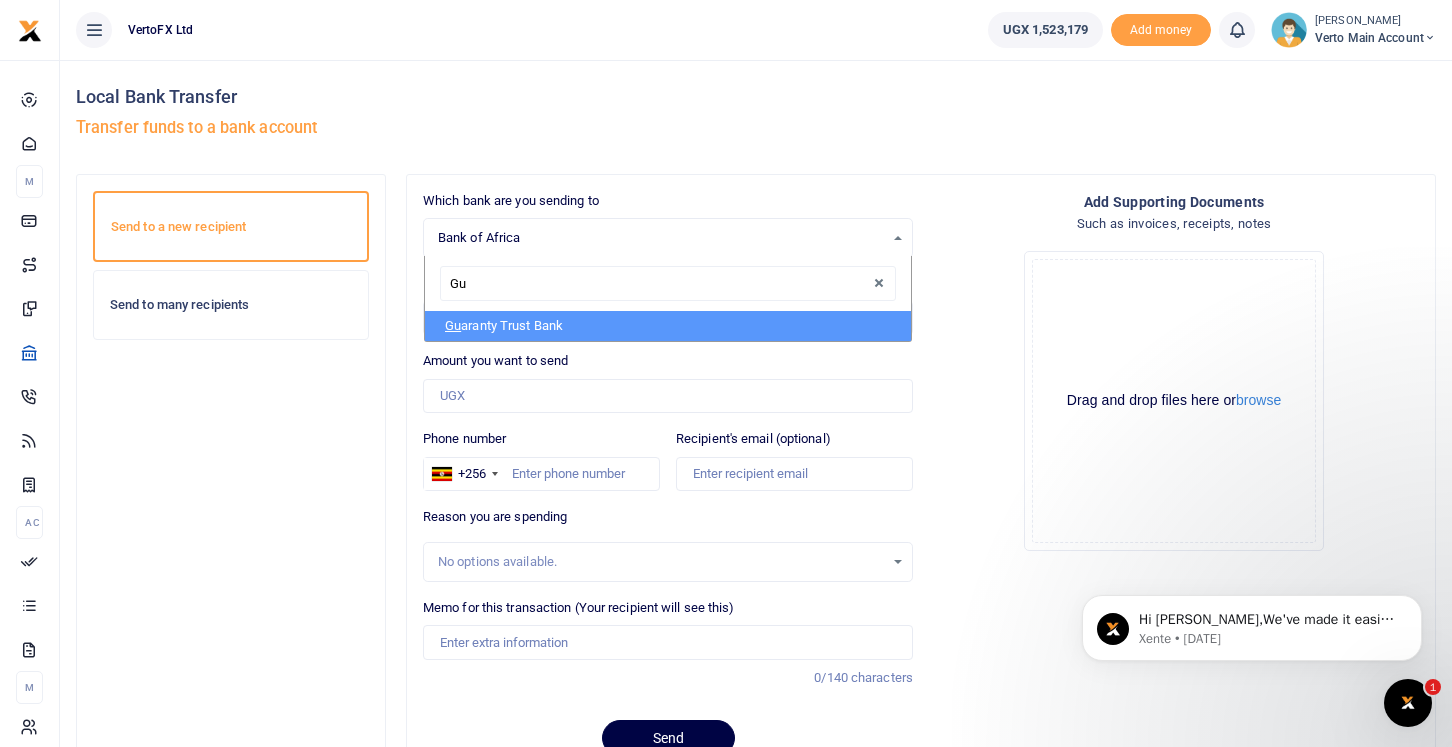 click on "Gu" at bounding box center (668, 284) 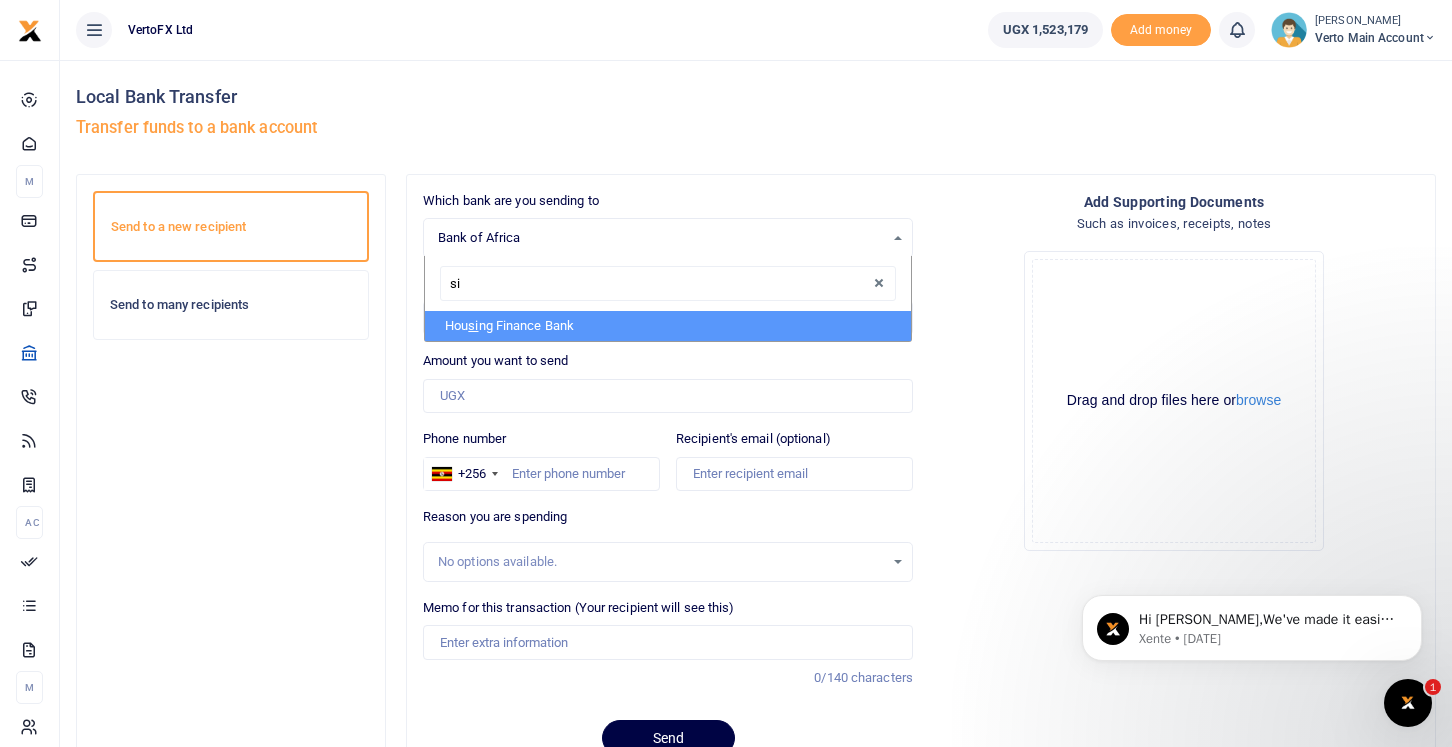 type on "s" 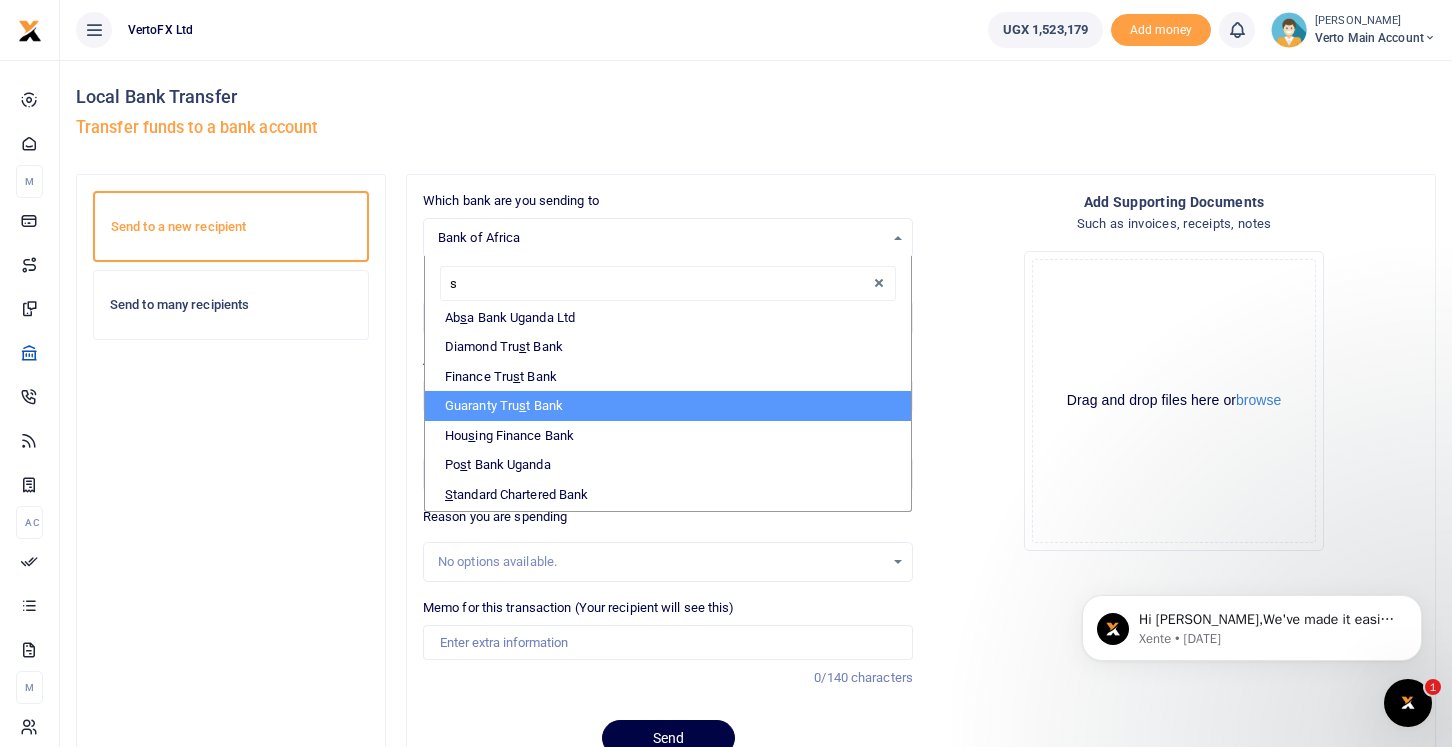 scroll, scrollTop: 66, scrollLeft: 0, axis: vertical 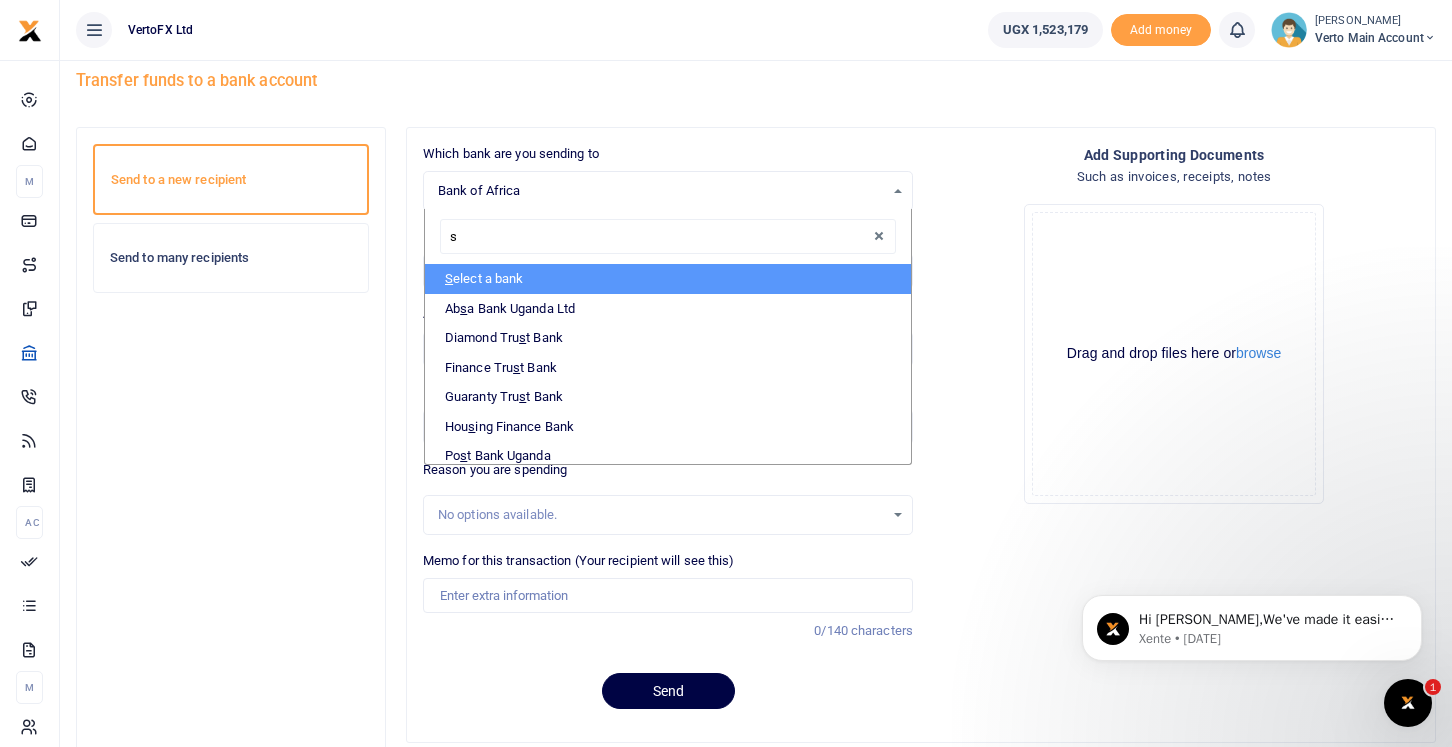click on "s" at bounding box center [668, 237] 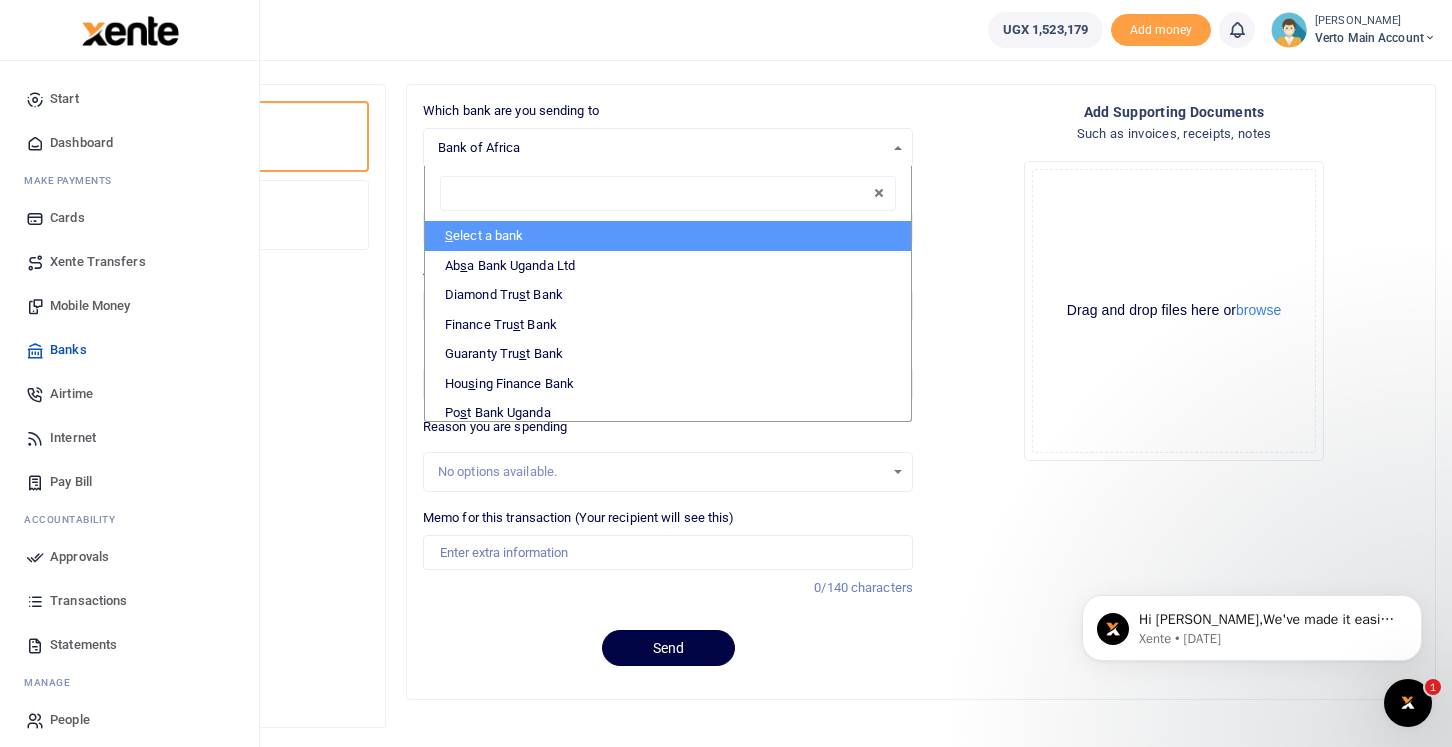 scroll, scrollTop: 85, scrollLeft: 0, axis: vertical 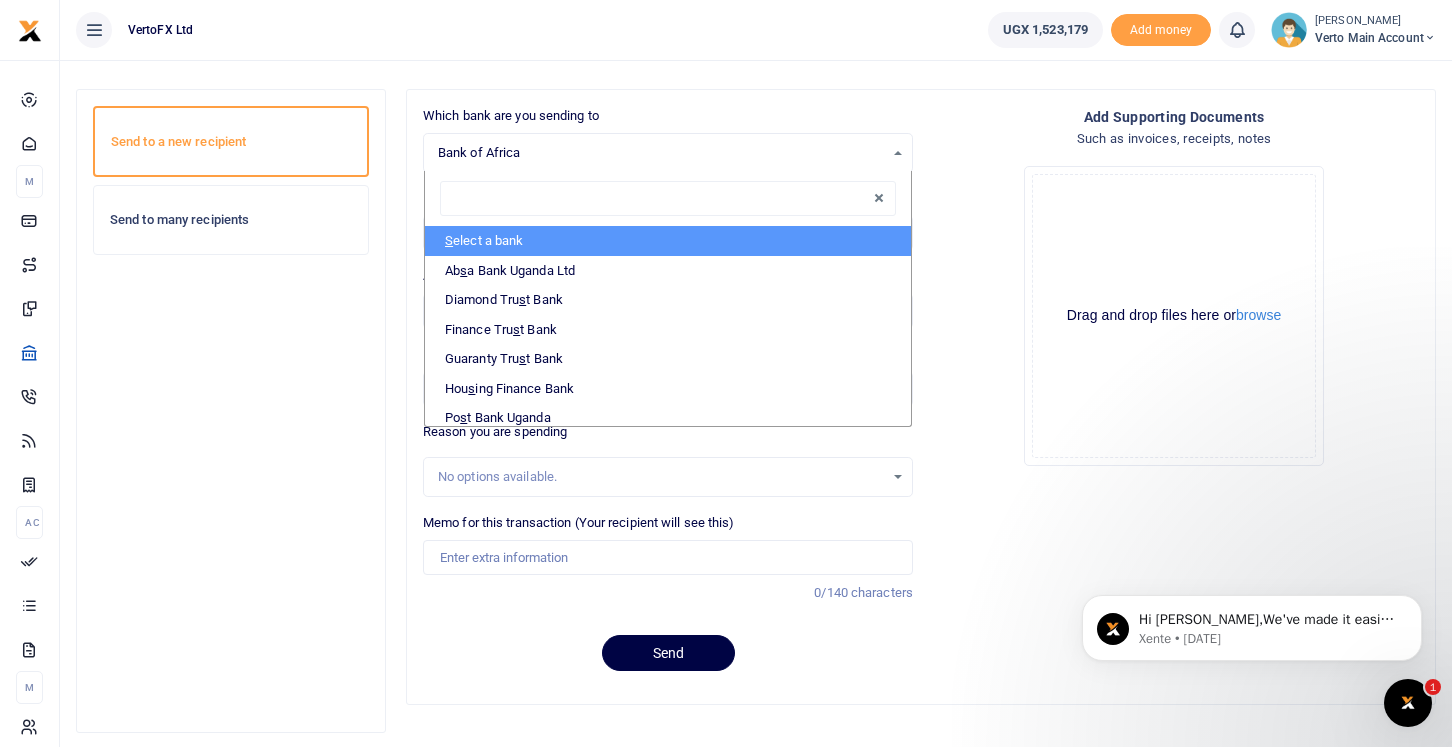 click on "Bank of Africa" at bounding box center [661, 153] 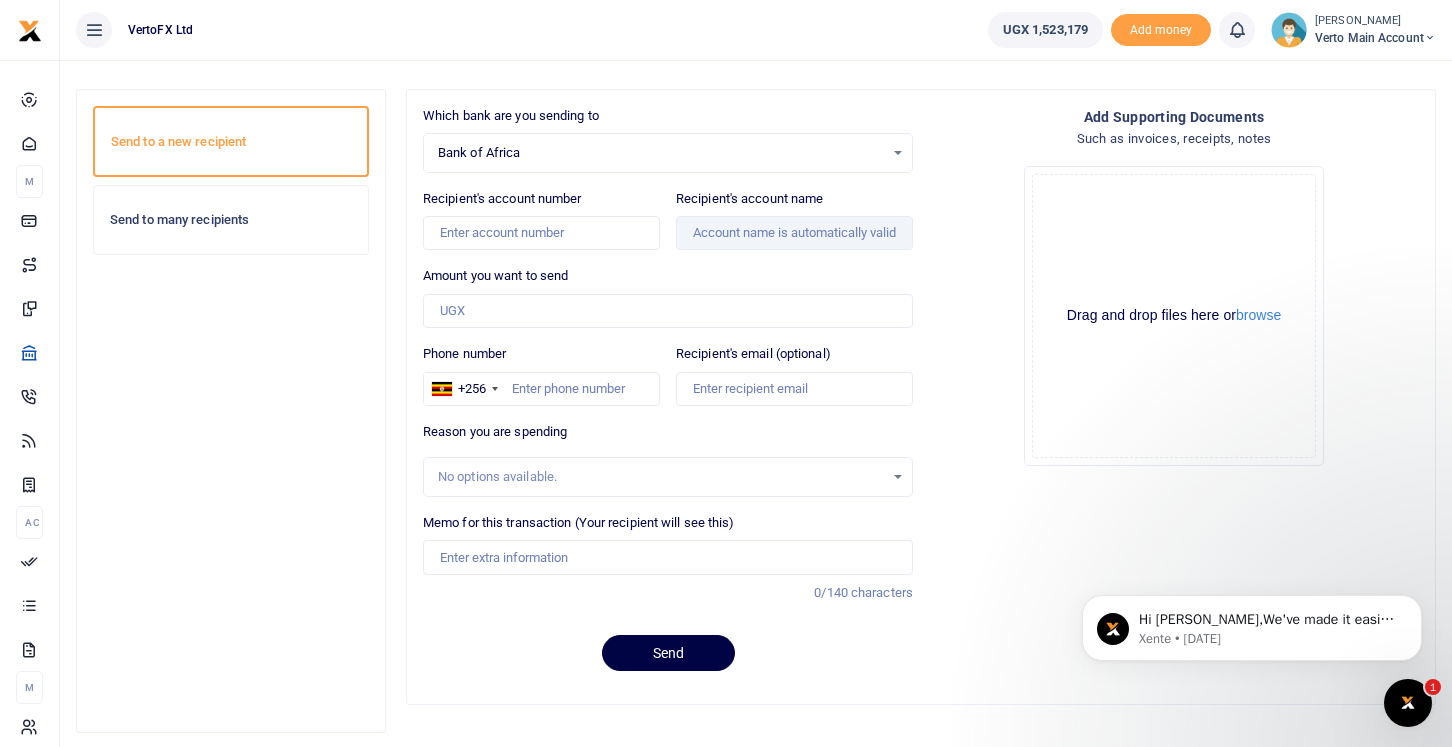 click on "Bank of Africa" at bounding box center [661, 153] 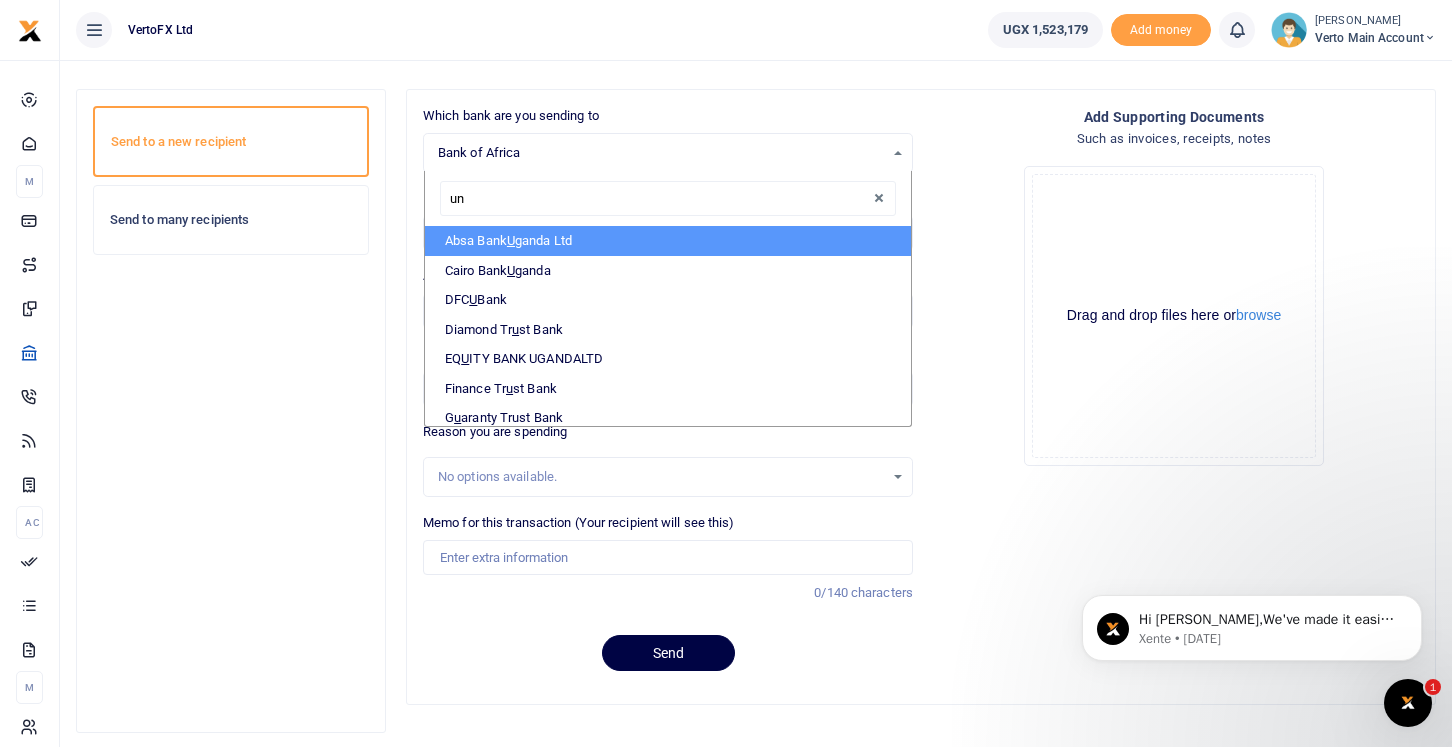 type on "uni" 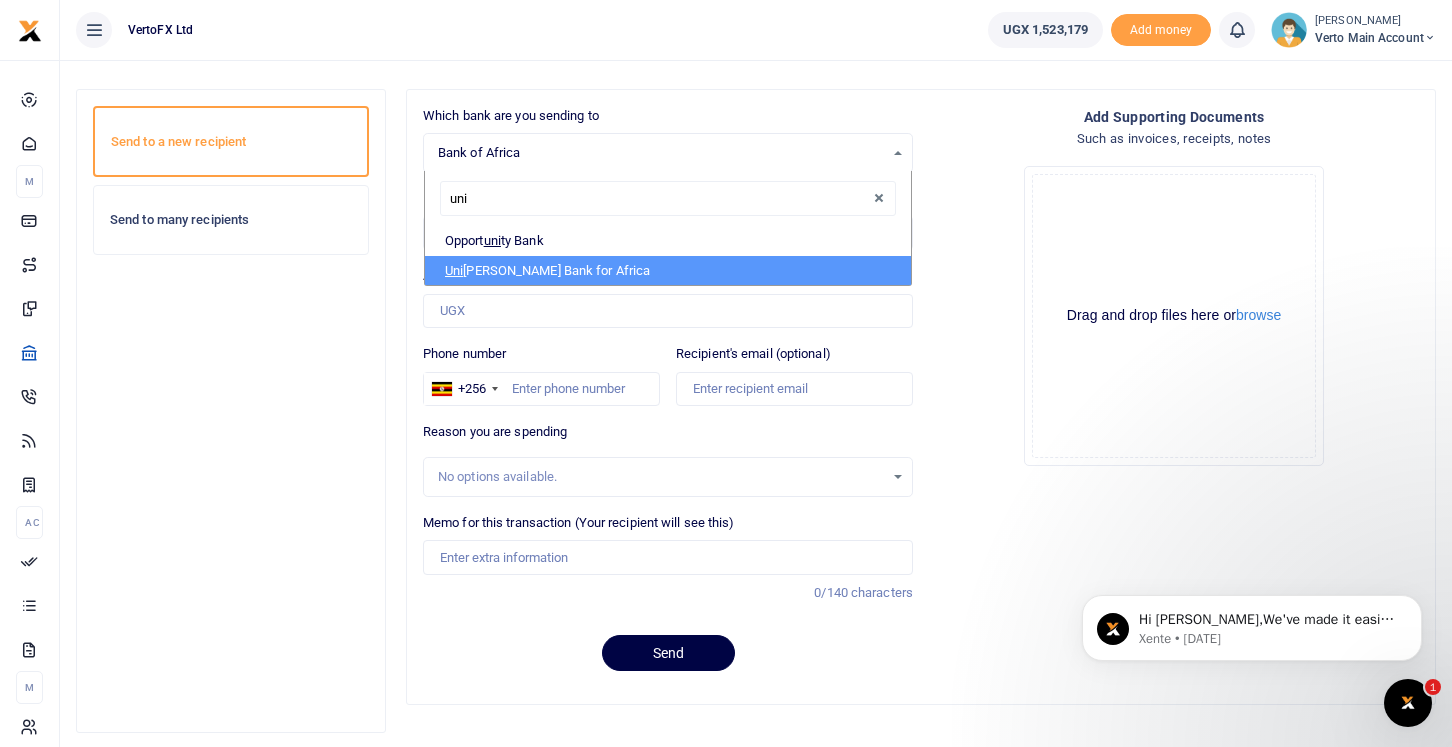 click on "Uni ted Bank for Africa" at bounding box center [668, 271] 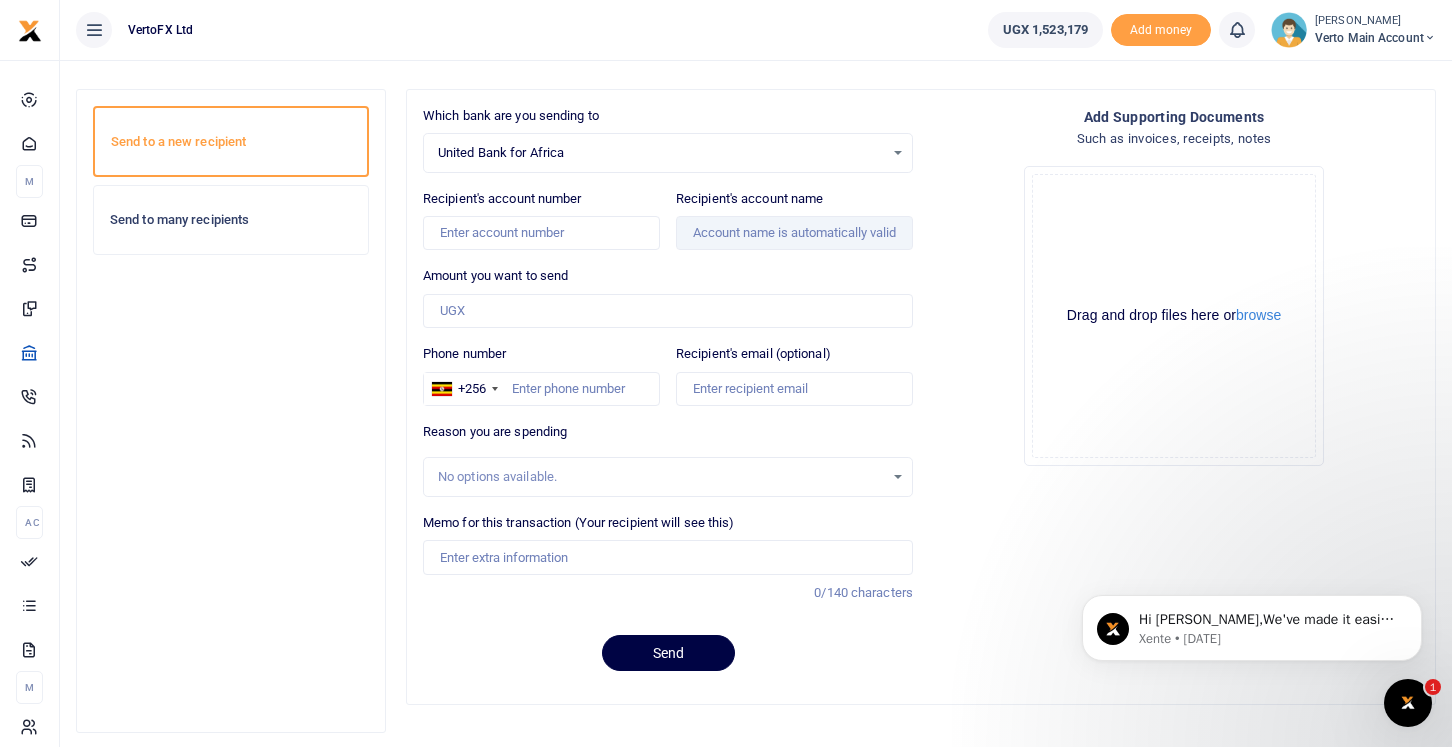 click on "United Bank for Africa" at bounding box center (661, 153) 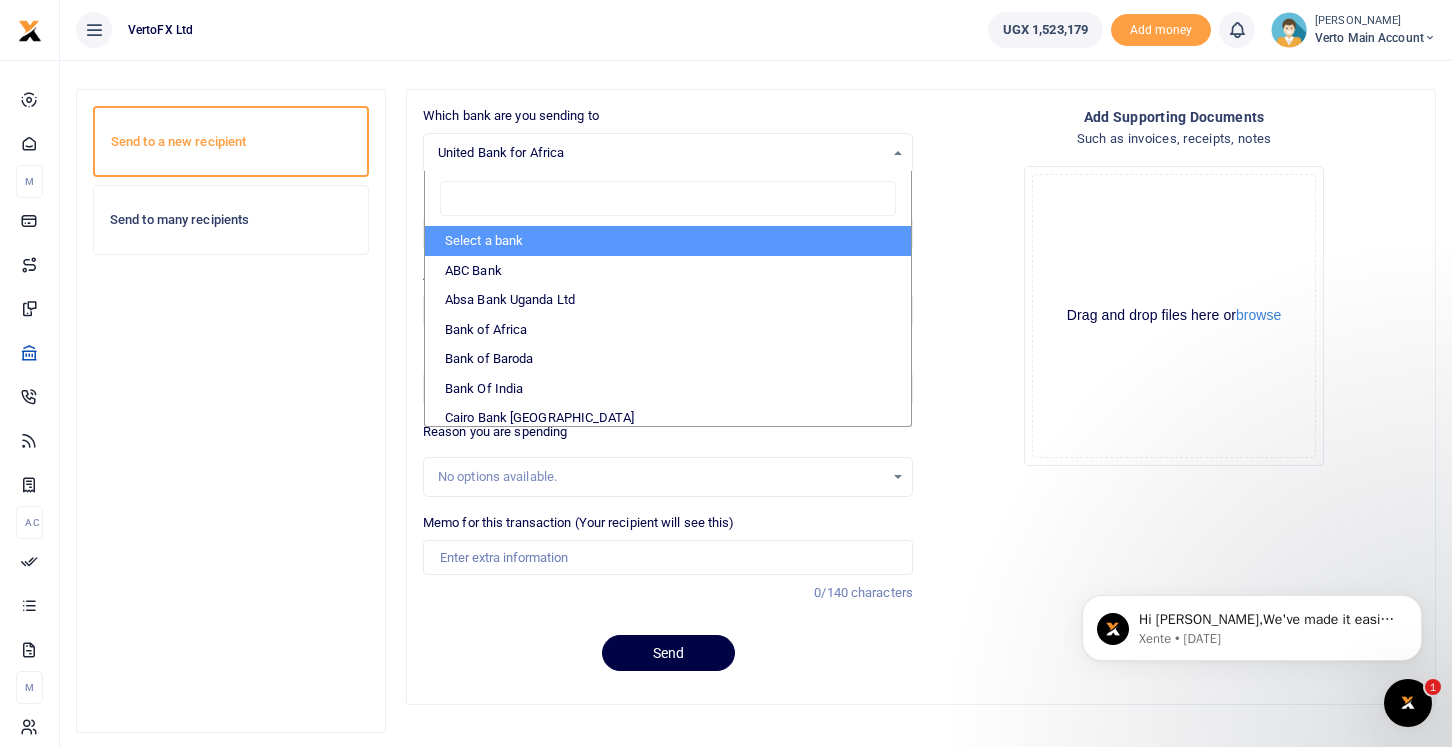 click on "Drop your files here Drag and drop files here or  browse Powered by  Uppy" at bounding box center [1174, 316] 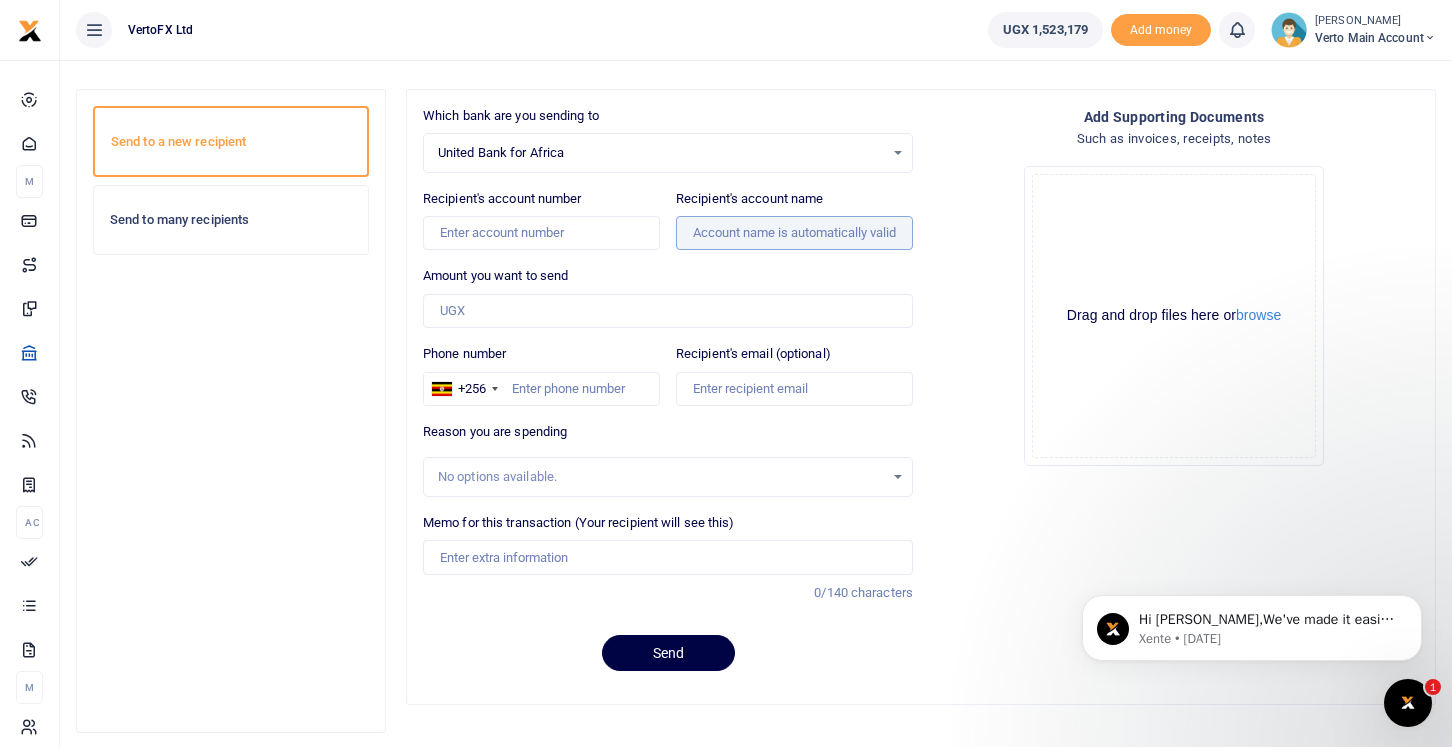 click on "Recipient's account name" at bounding box center (794, 233) 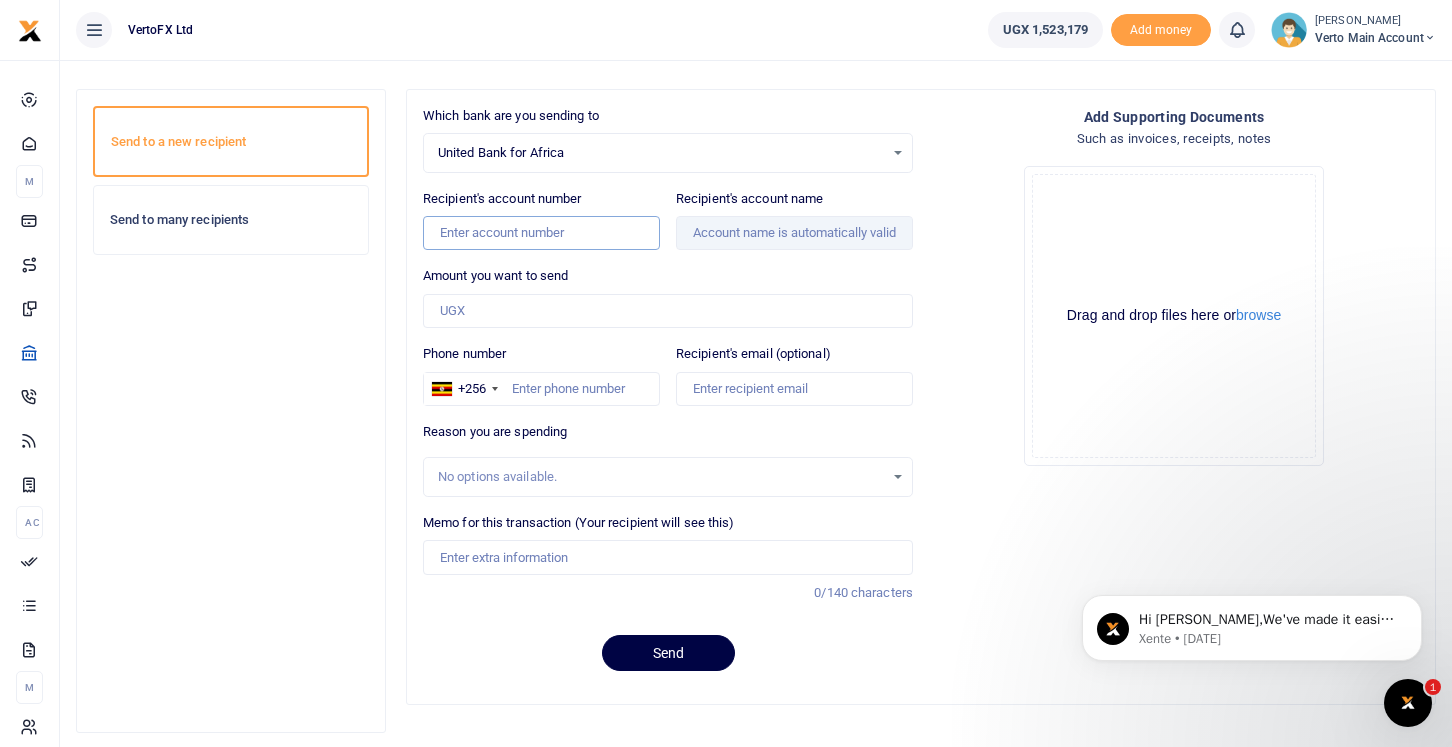 click on "Recipient's account number" at bounding box center [541, 233] 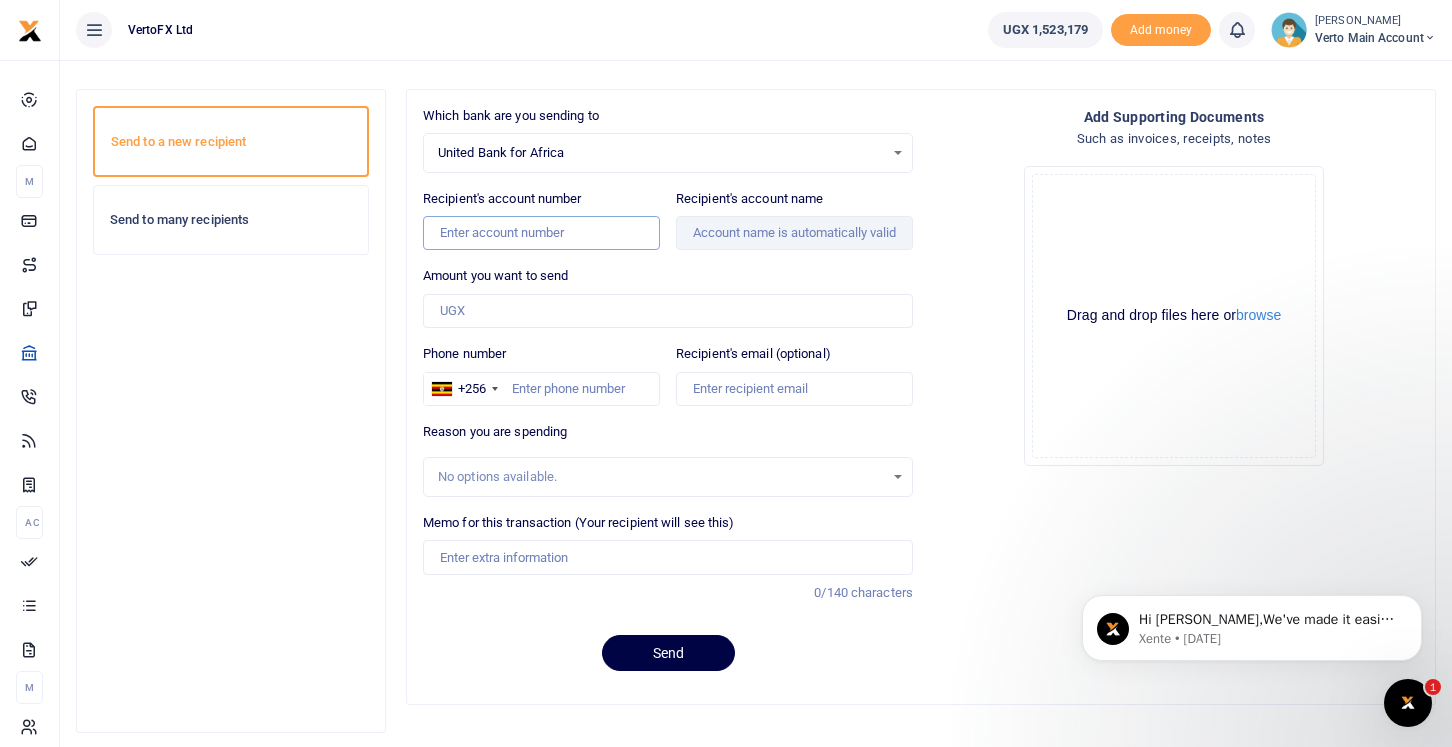 click on "Recipient's account number" at bounding box center (541, 233) 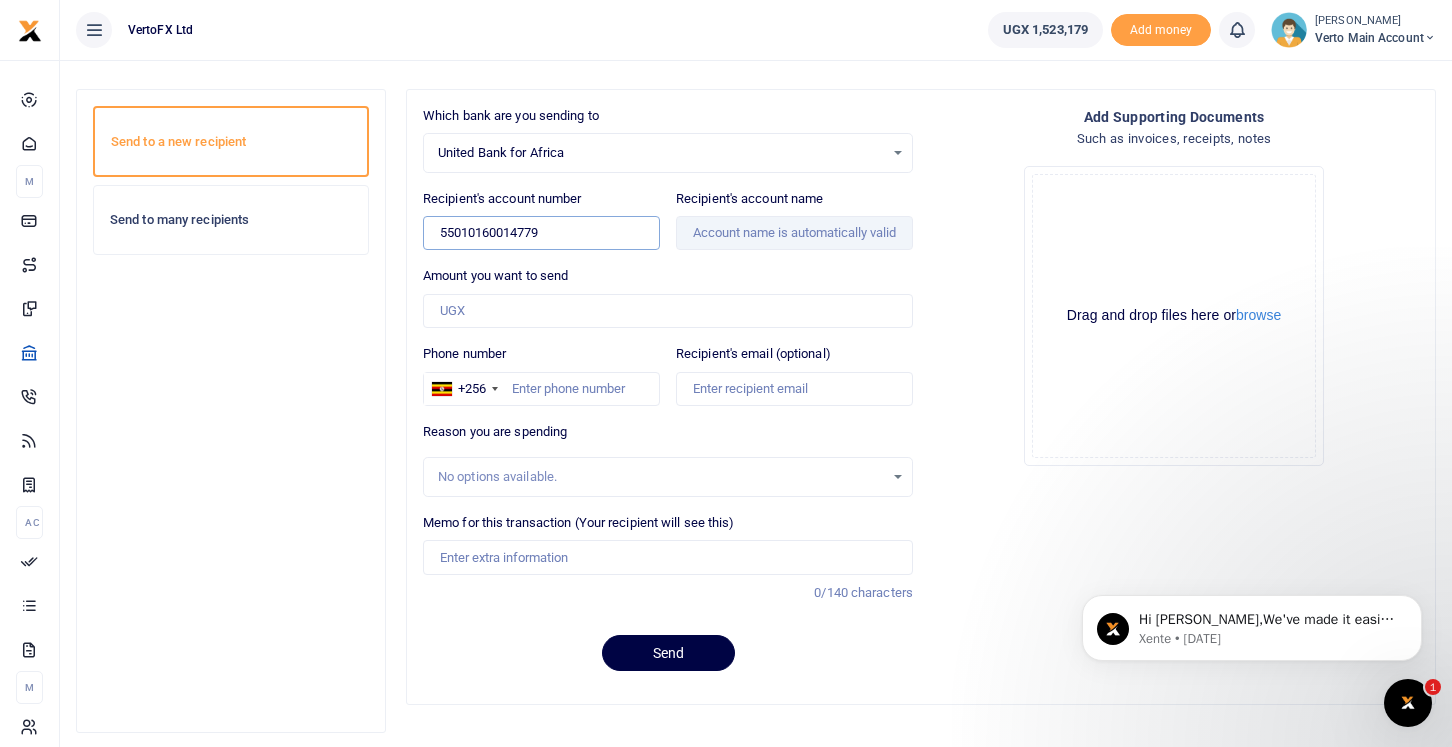 type on "55010160014779" 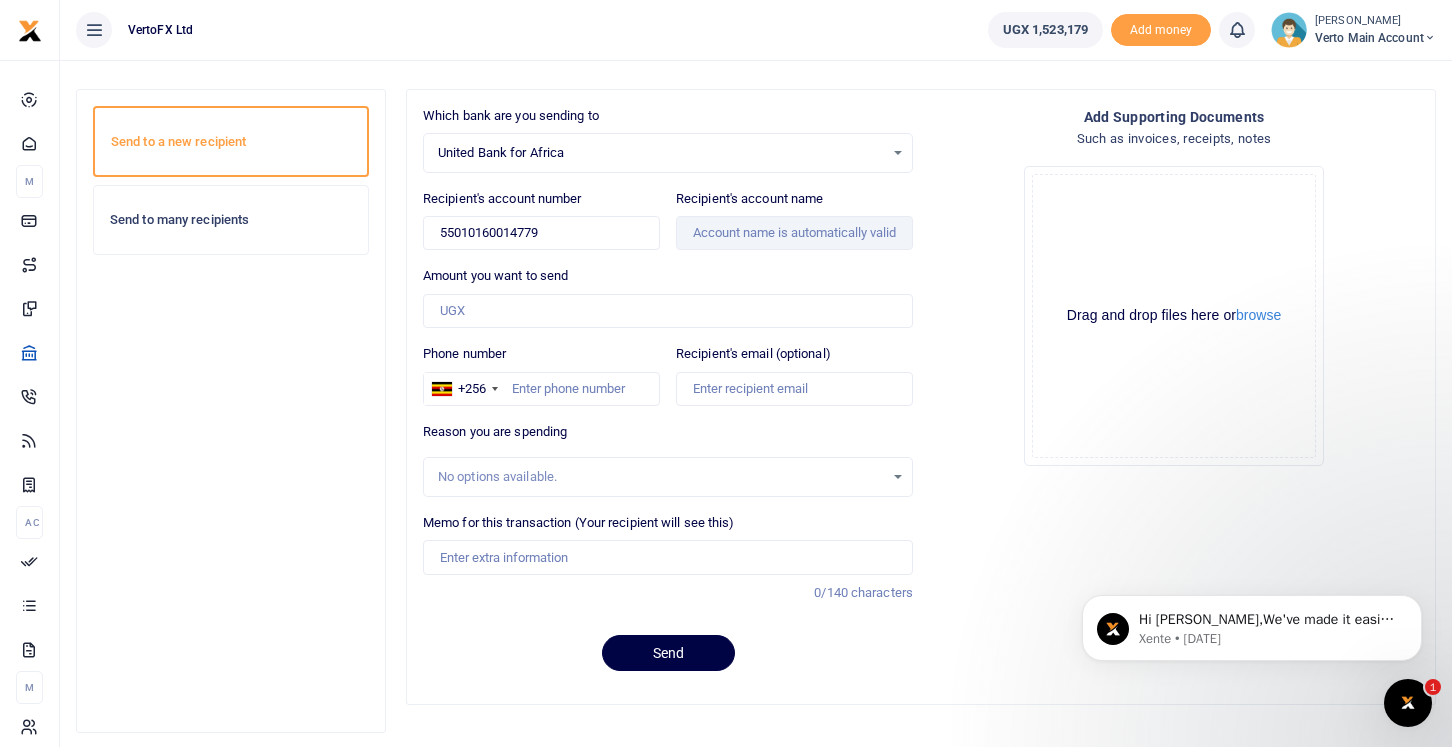 click on "Amount you want to send
Amount is required." at bounding box center (668, 297) 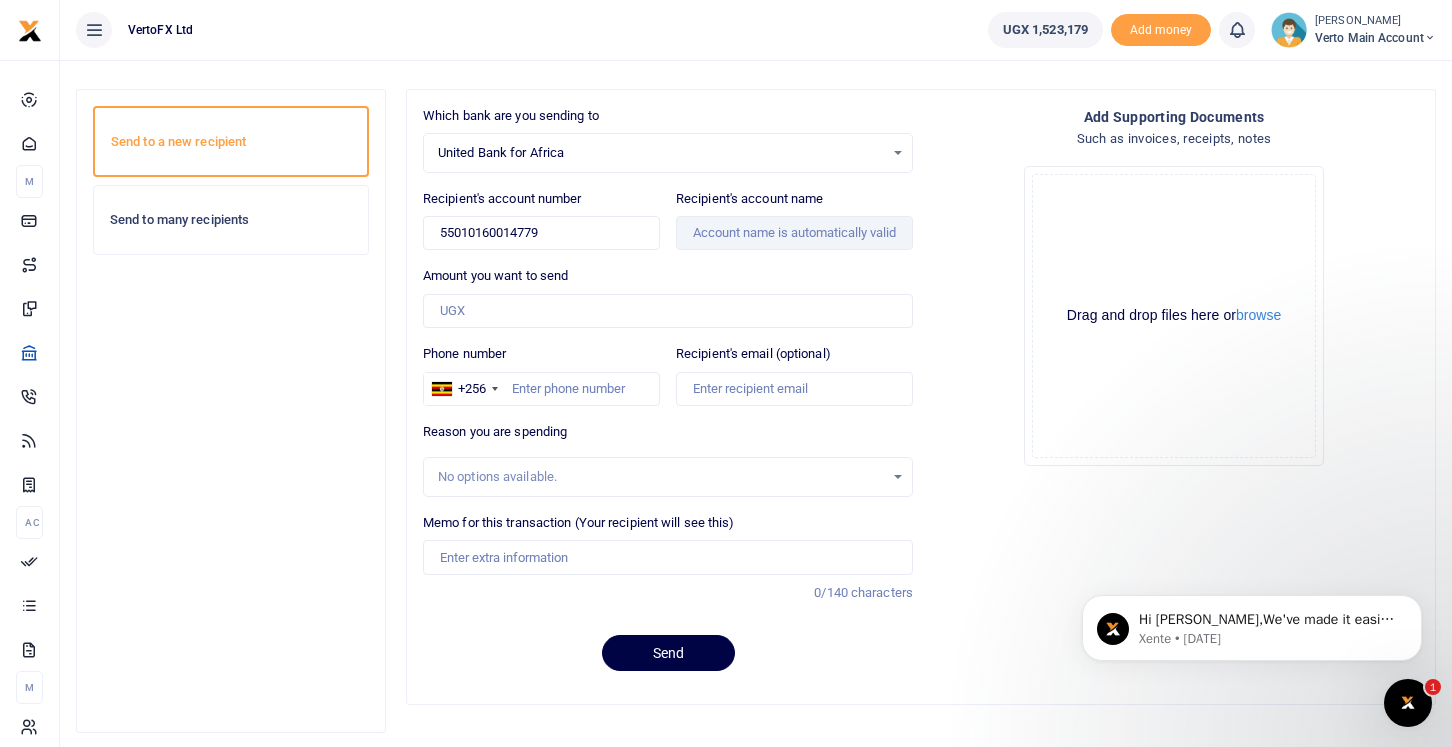 click on "United Bank for Africa" at bounding box center (661, 153) 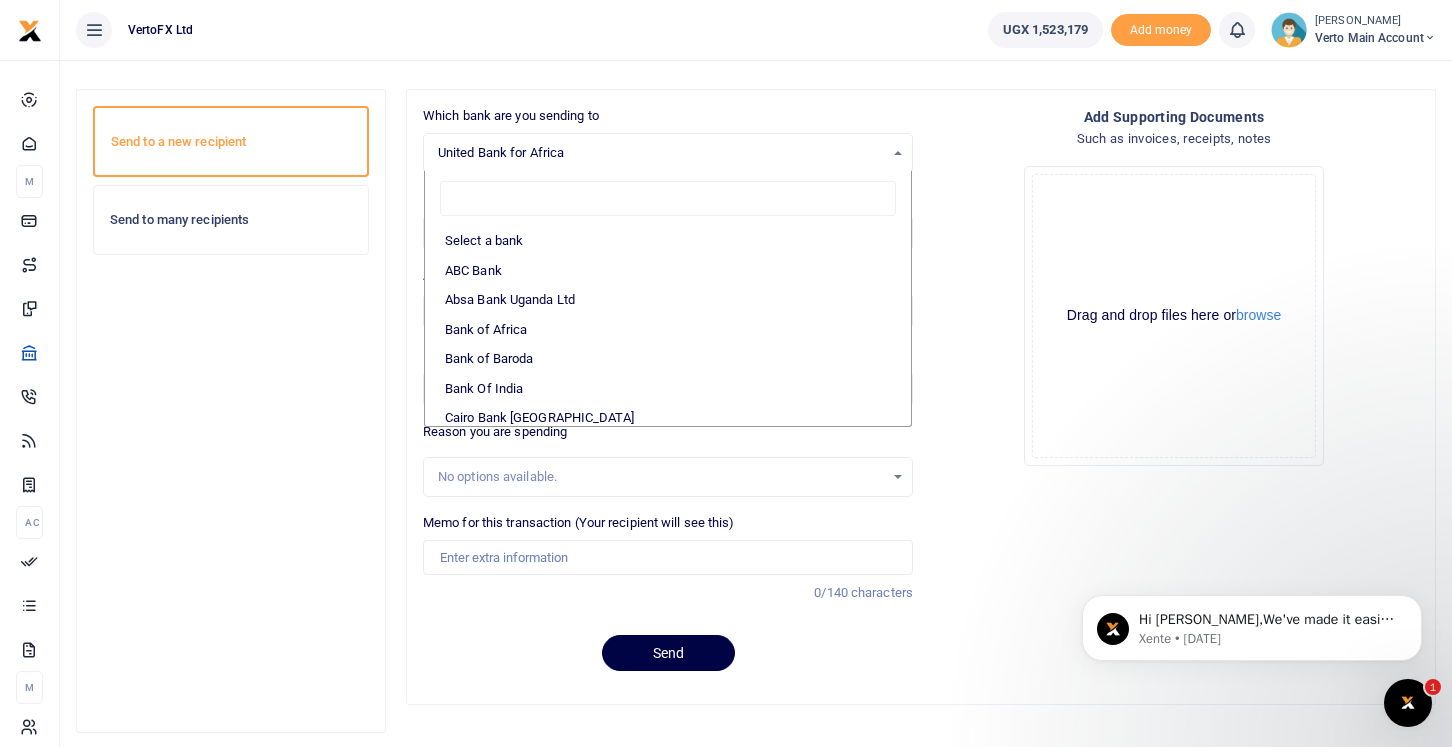 click on "Drop your files here Drag and drop files here or  browse Powered by  Uppy" at bounding box center [1174, 316] 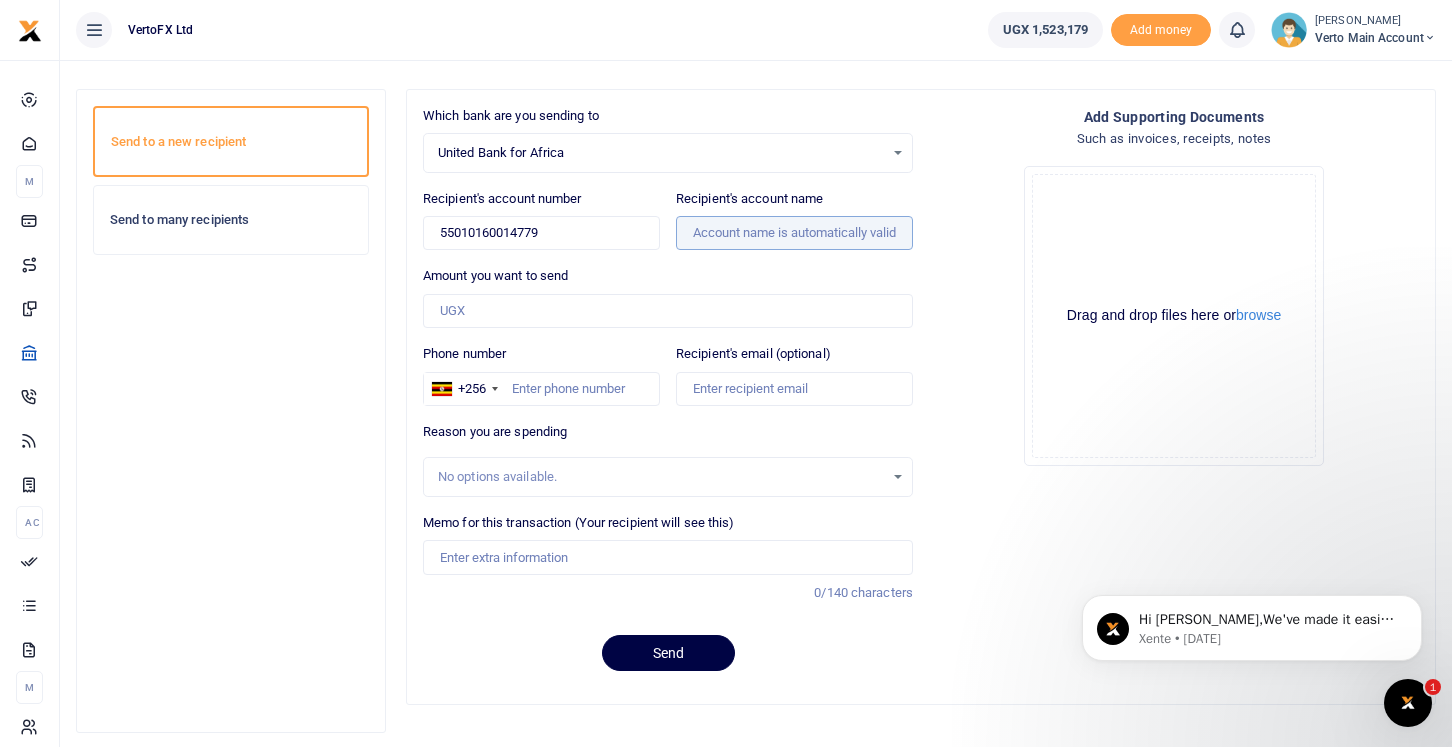 click on "Recipient's account name" at bounding box center (794, 233) 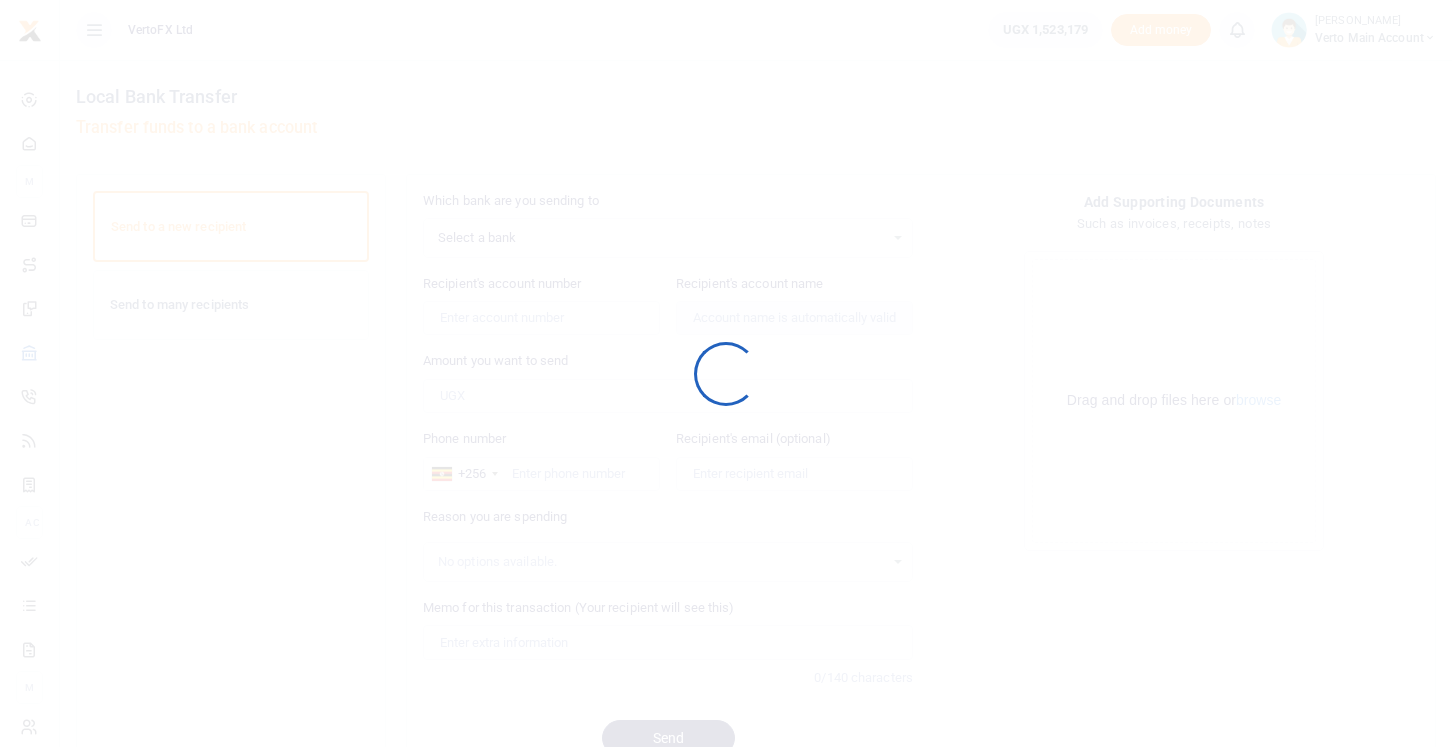 scroll, scrollTop: 0, scrollLeft: 0, axis: both 